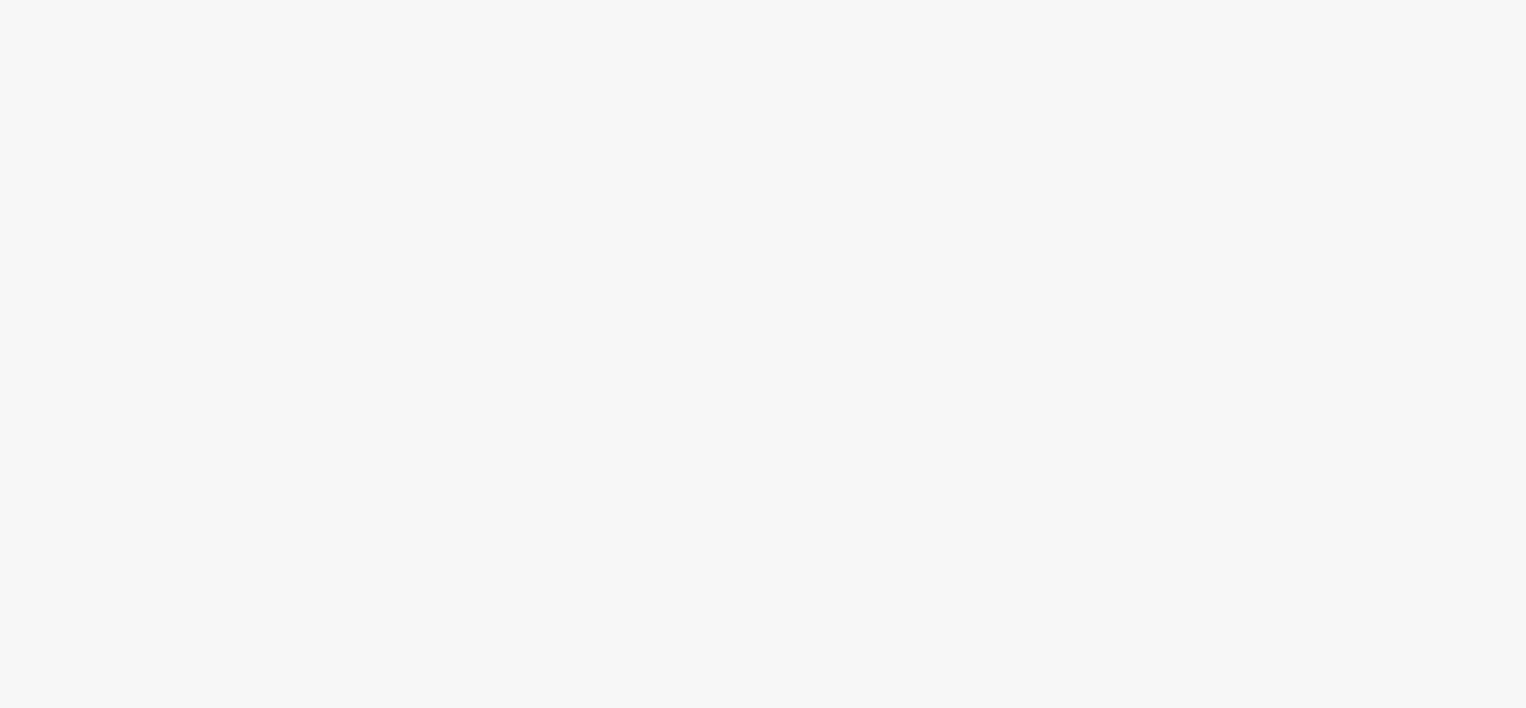 scroll, scrollTop: 0, scrollLeft: 0, axis: both 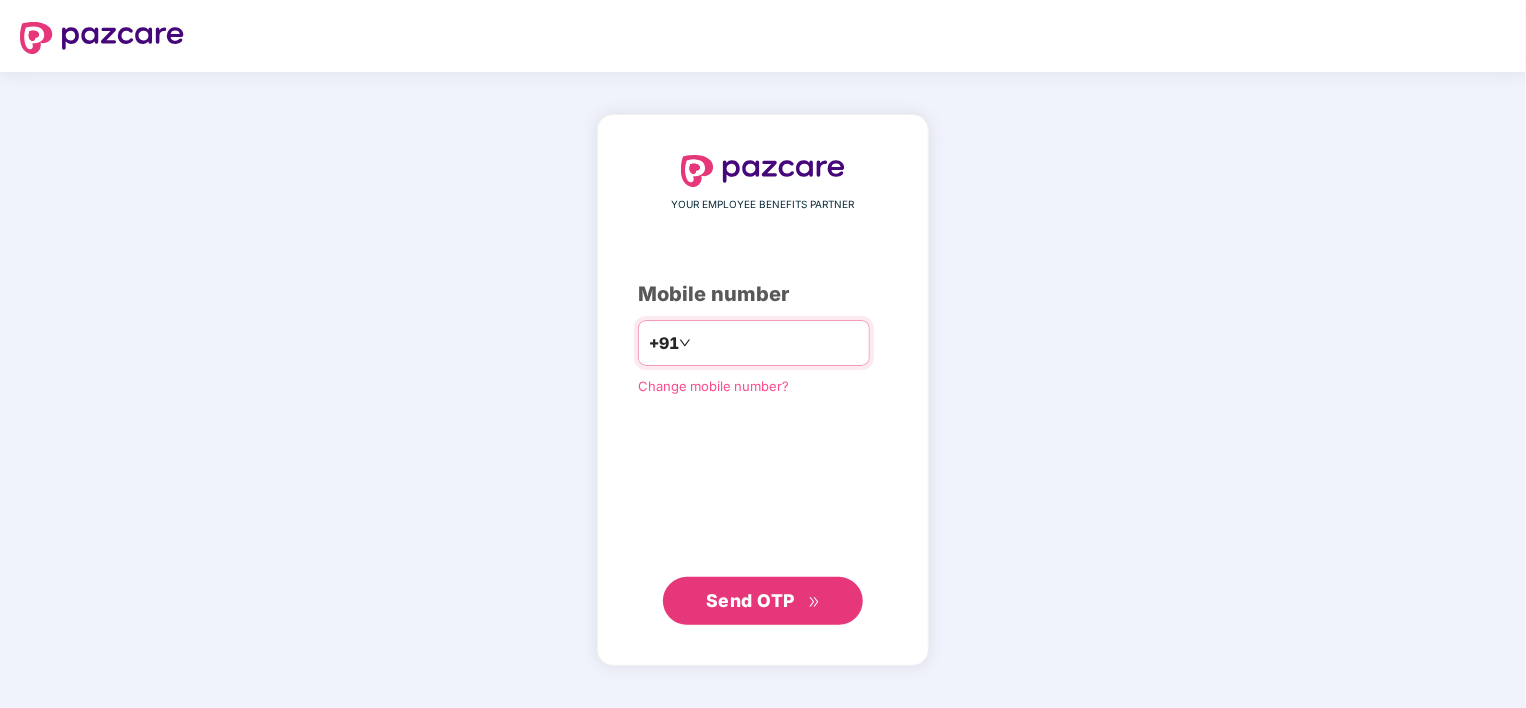 click at bounding box center [777, 343] 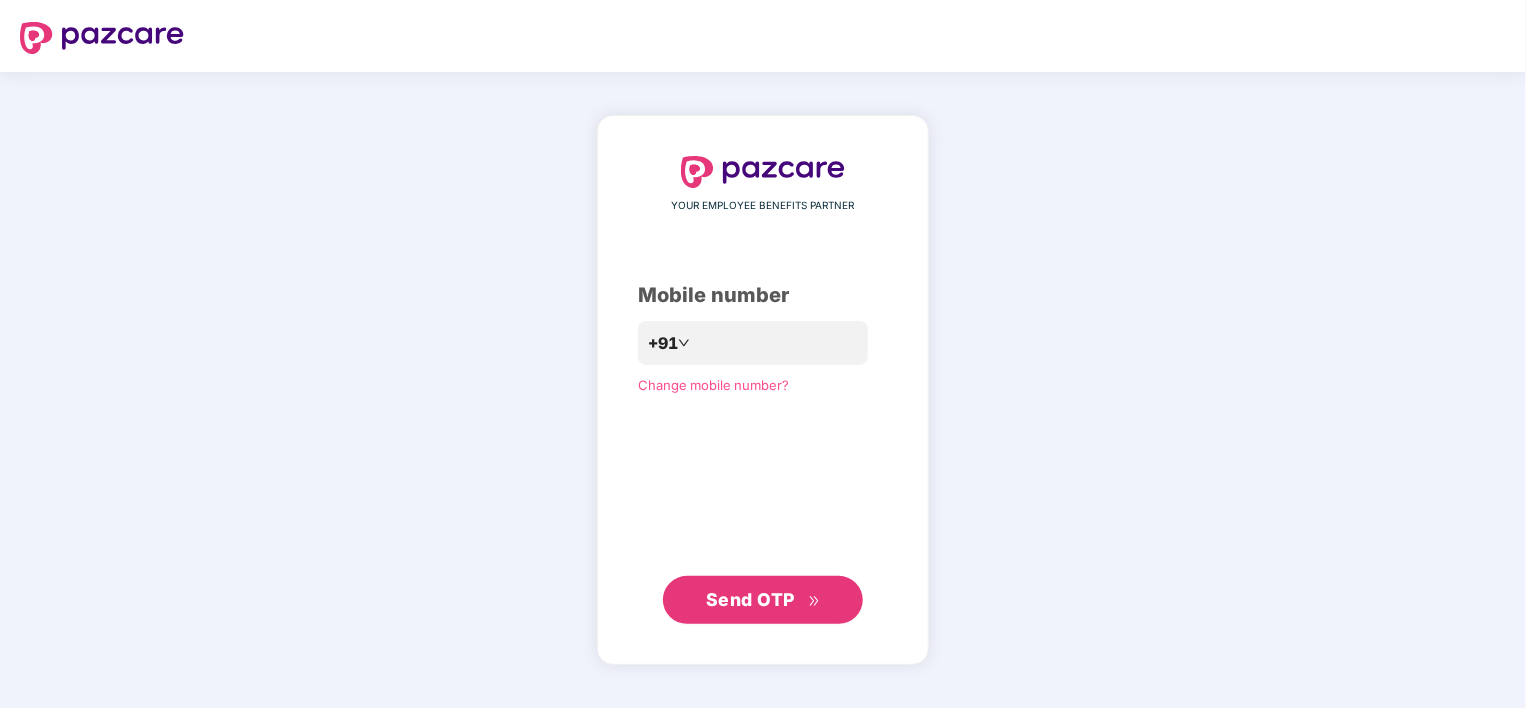 click on "YOUR EMPLOYEE BENEFITS PARTNER Mobile number +91 Change mobile number? Send OTP" at bounding box center [763, 390] 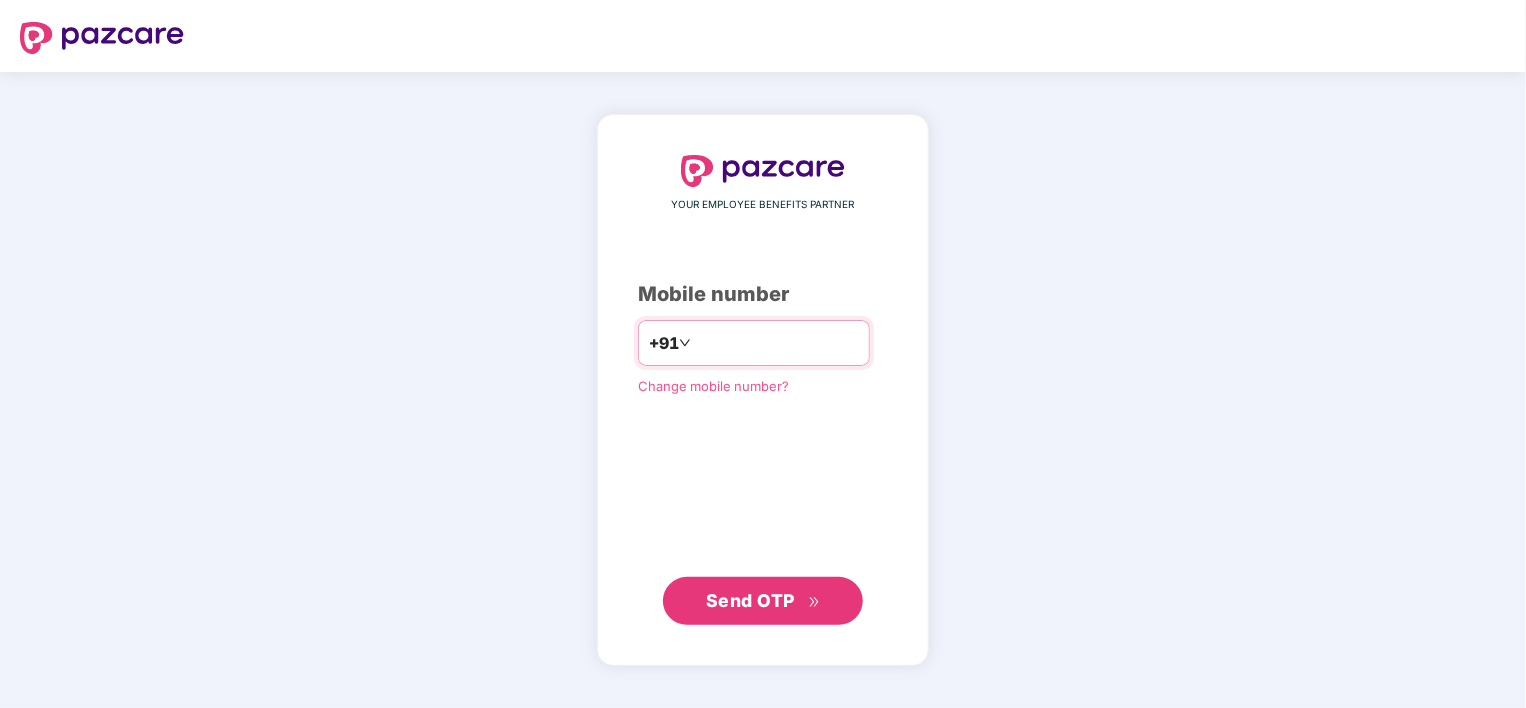 click at bounding box center (777, 343) 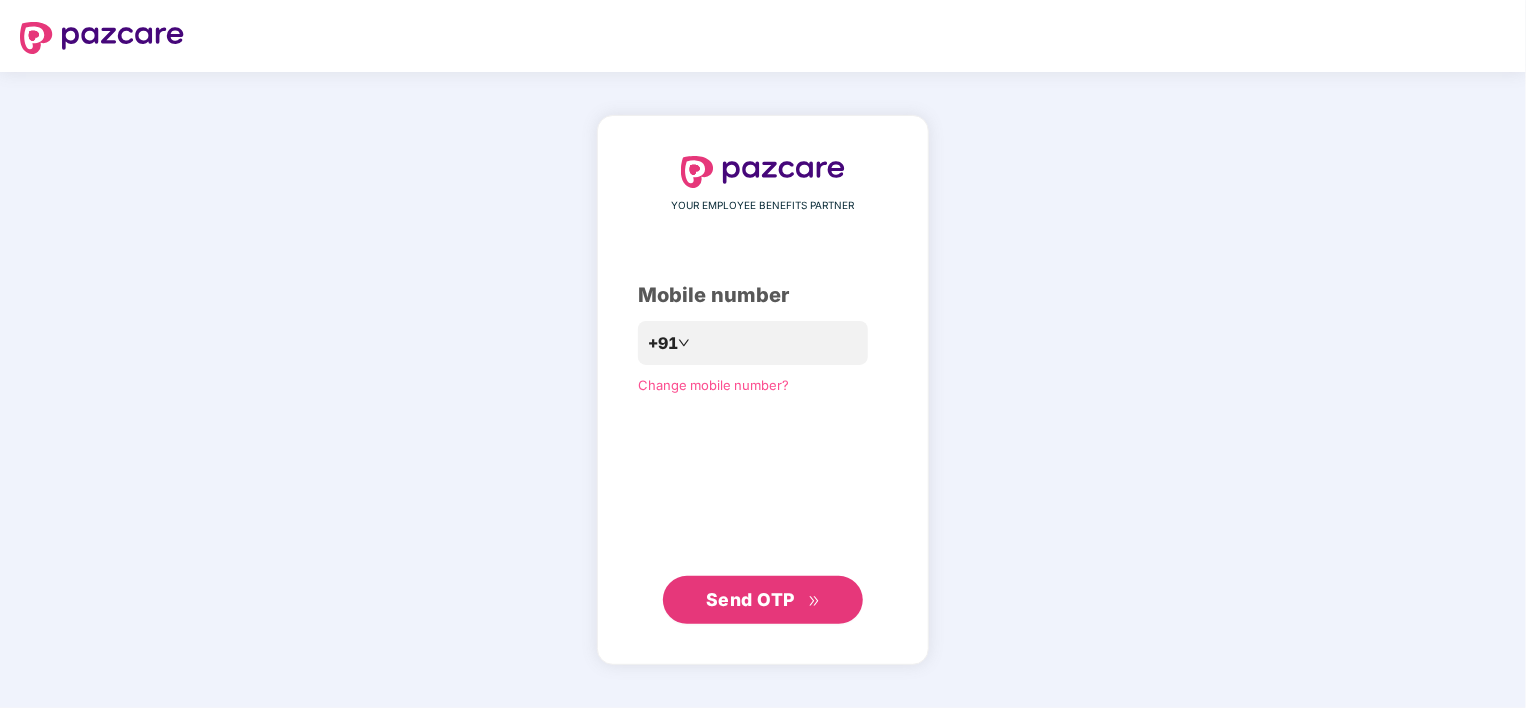 click on "Send OTP" at bounding box center (750, 599) 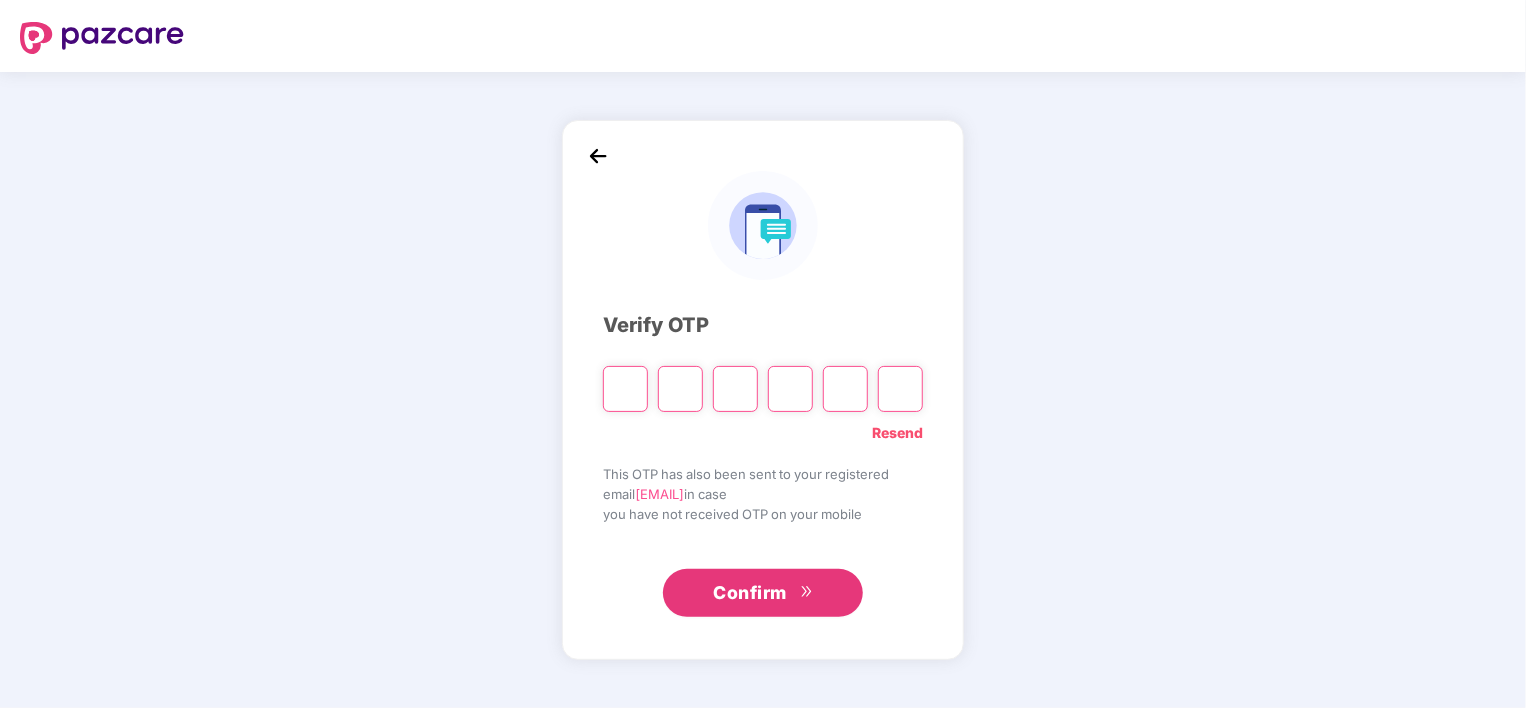type on "*" 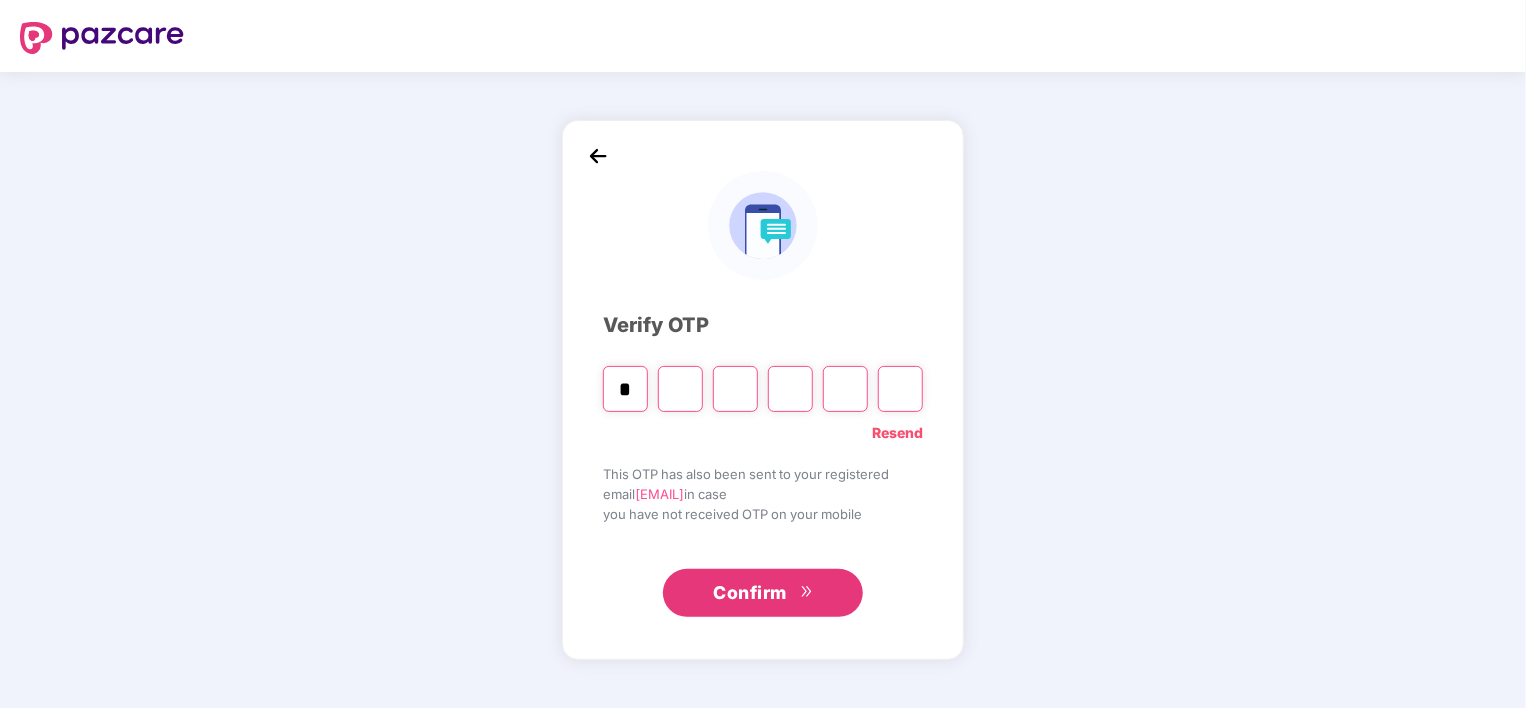 type on "*" 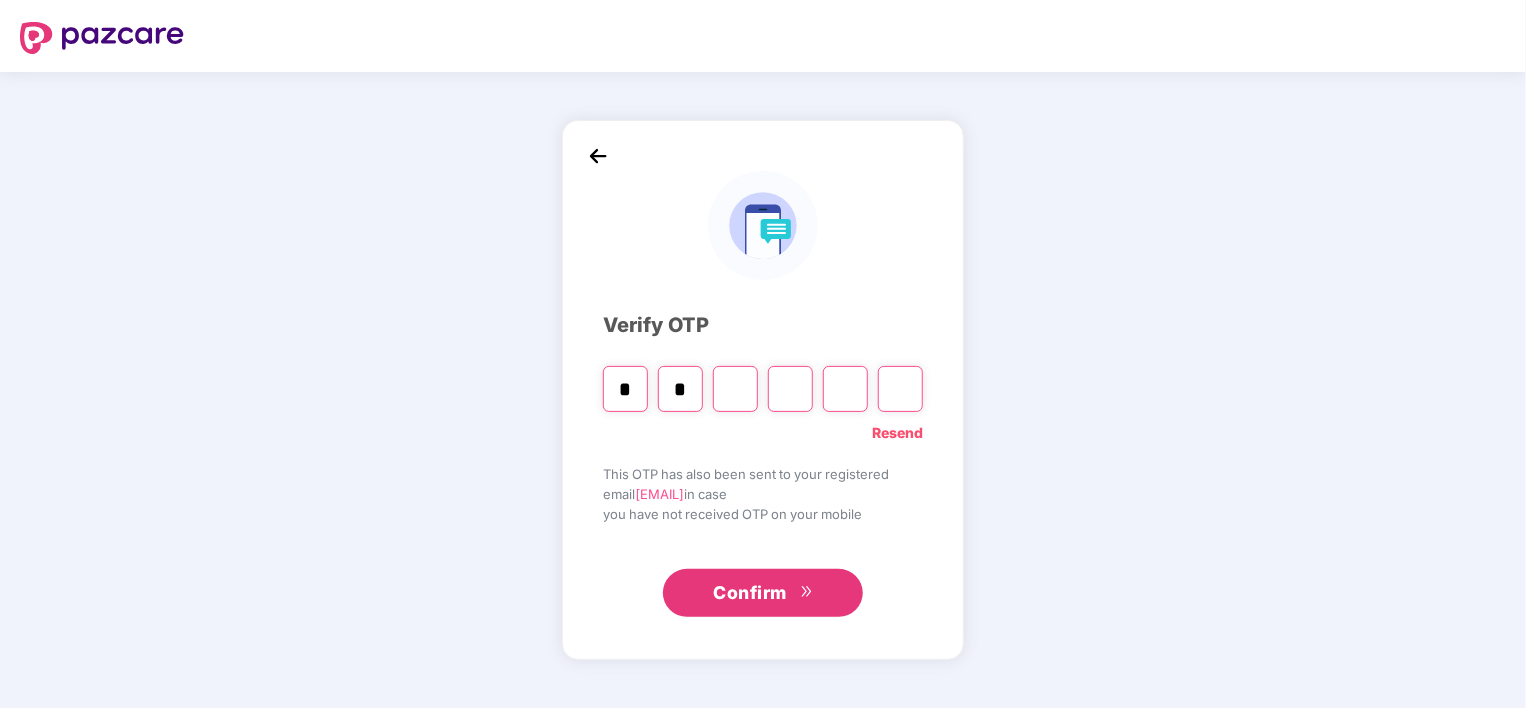 type on "*" 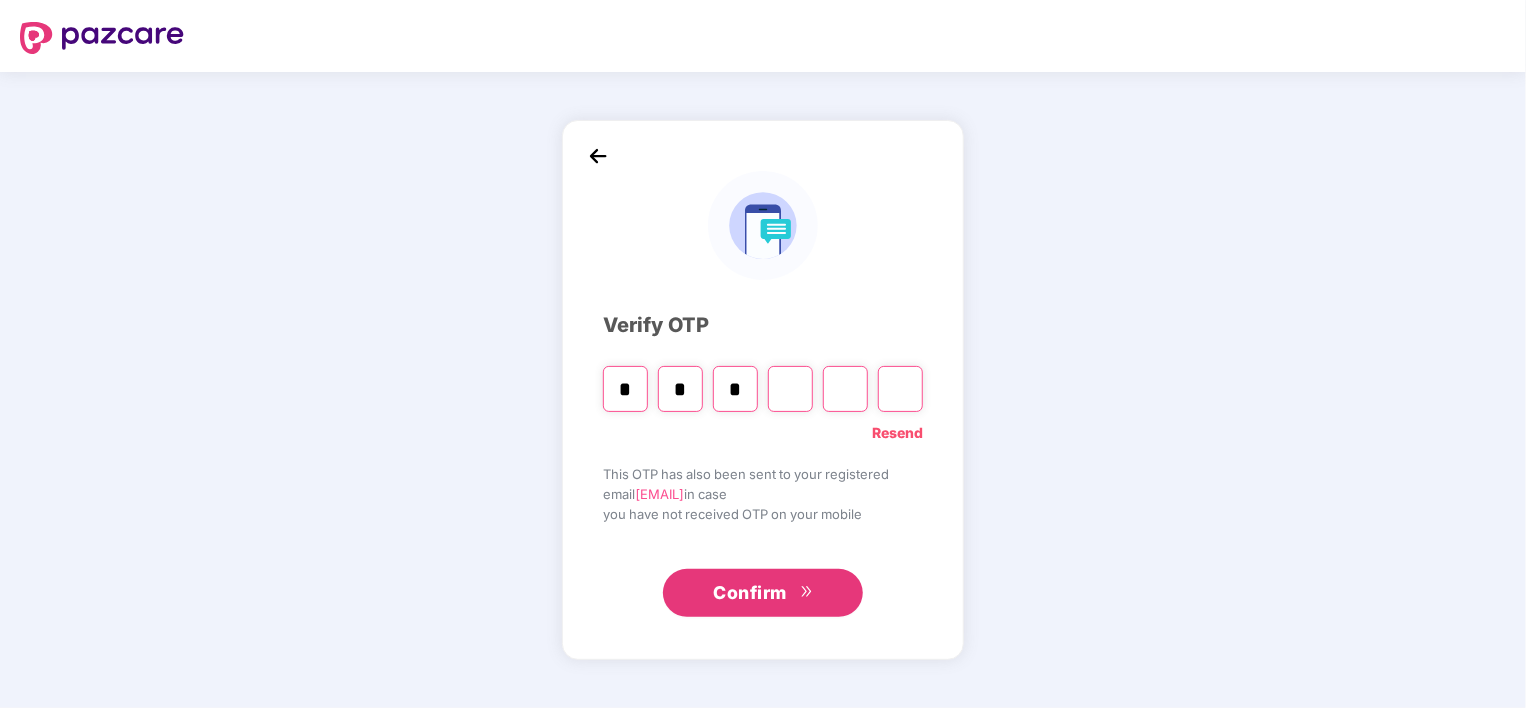 type on "*" 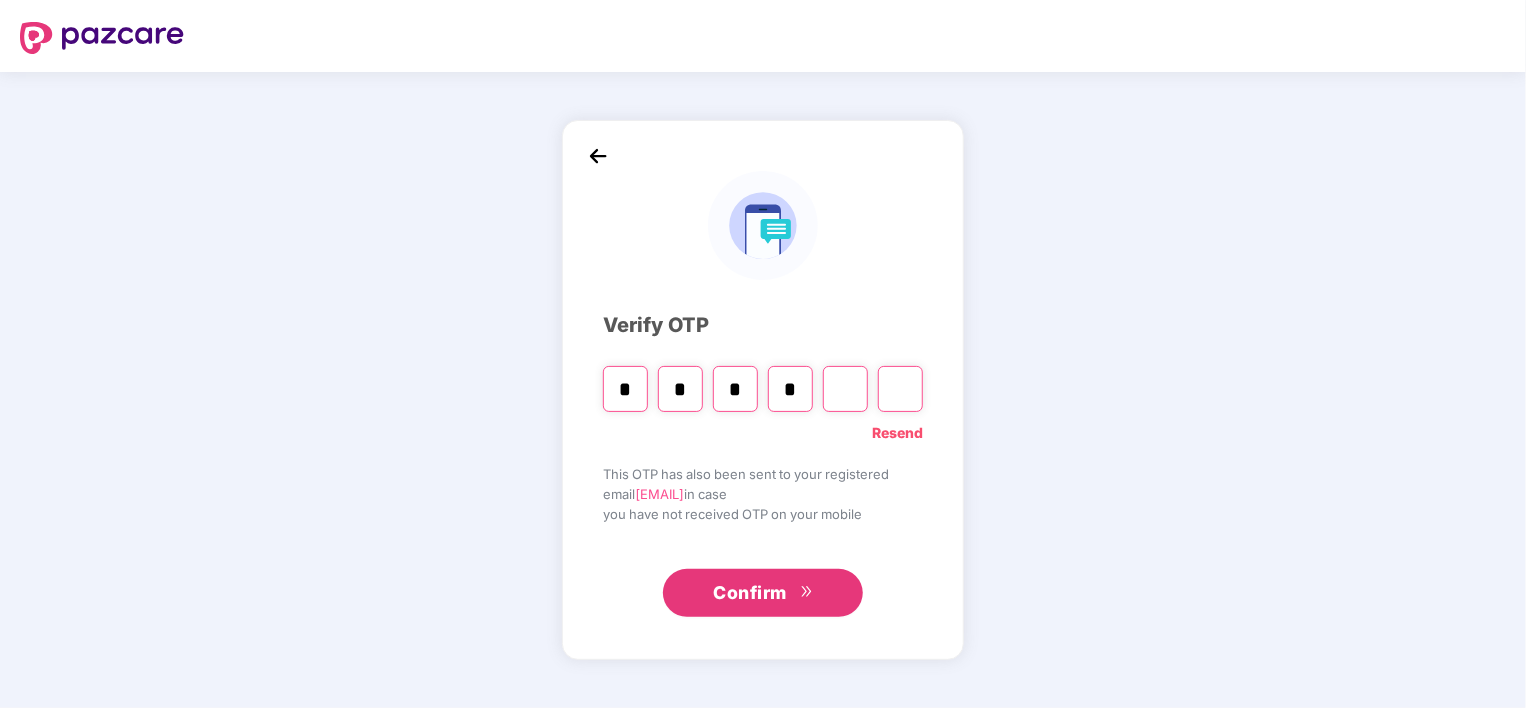type on "*" 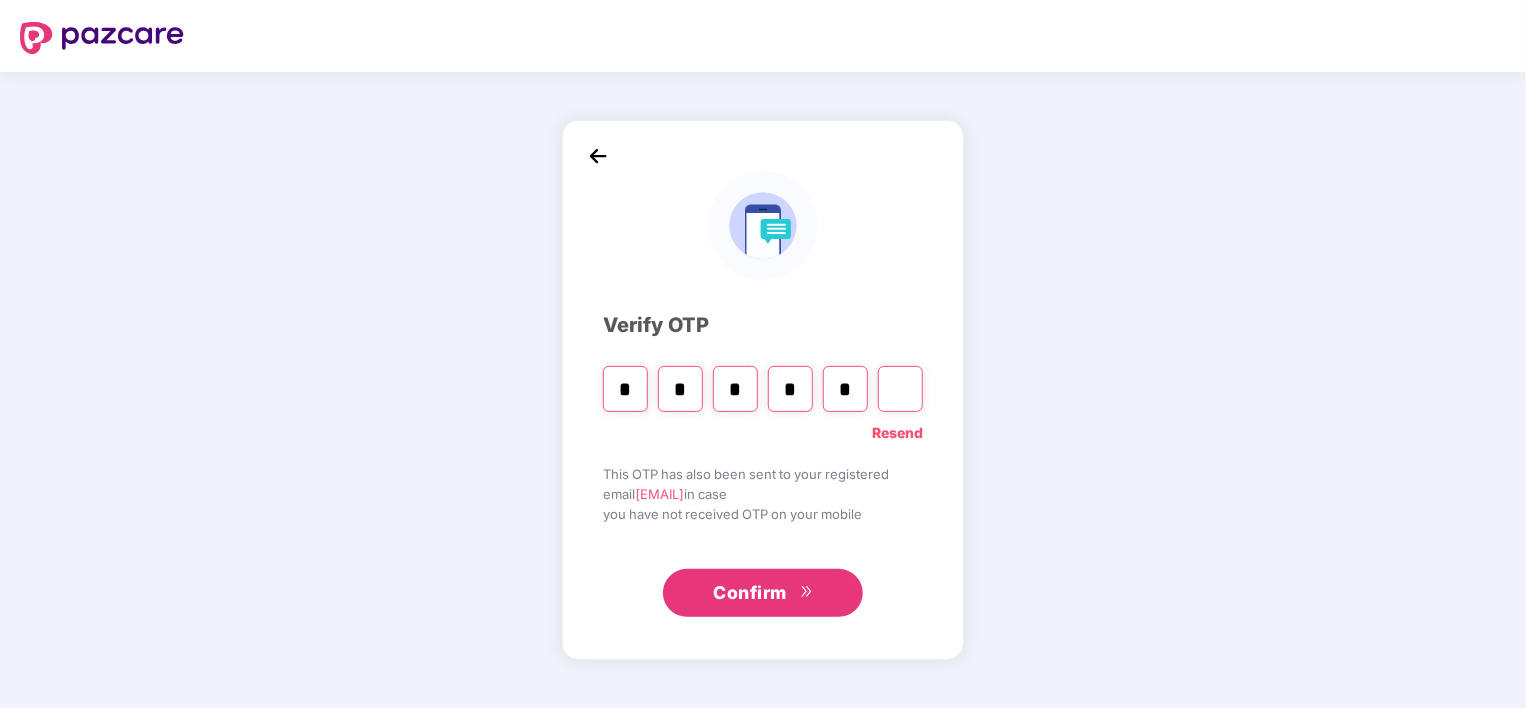type on "*" 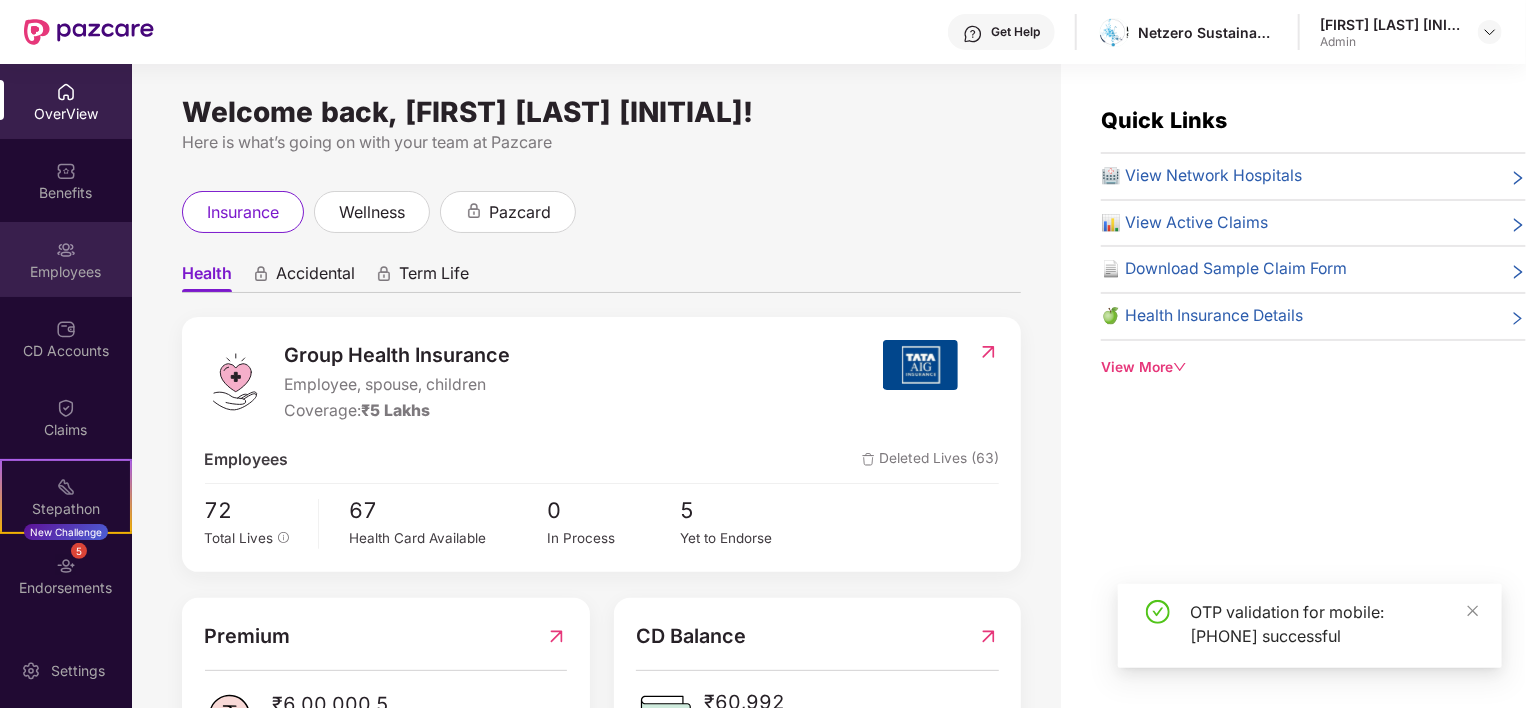 click at bounding box center (66, 250) 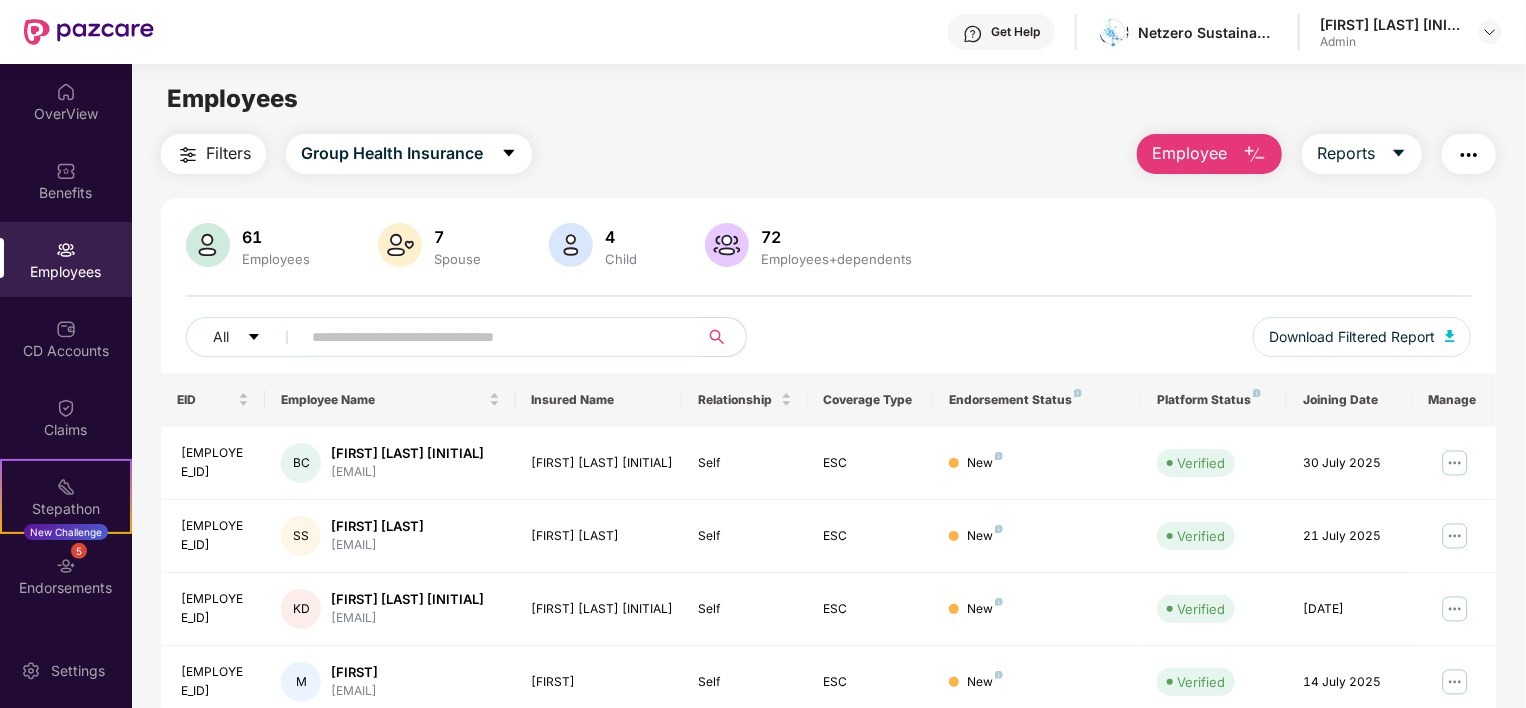 click on "Employee" at bounding box center (1209, 154) 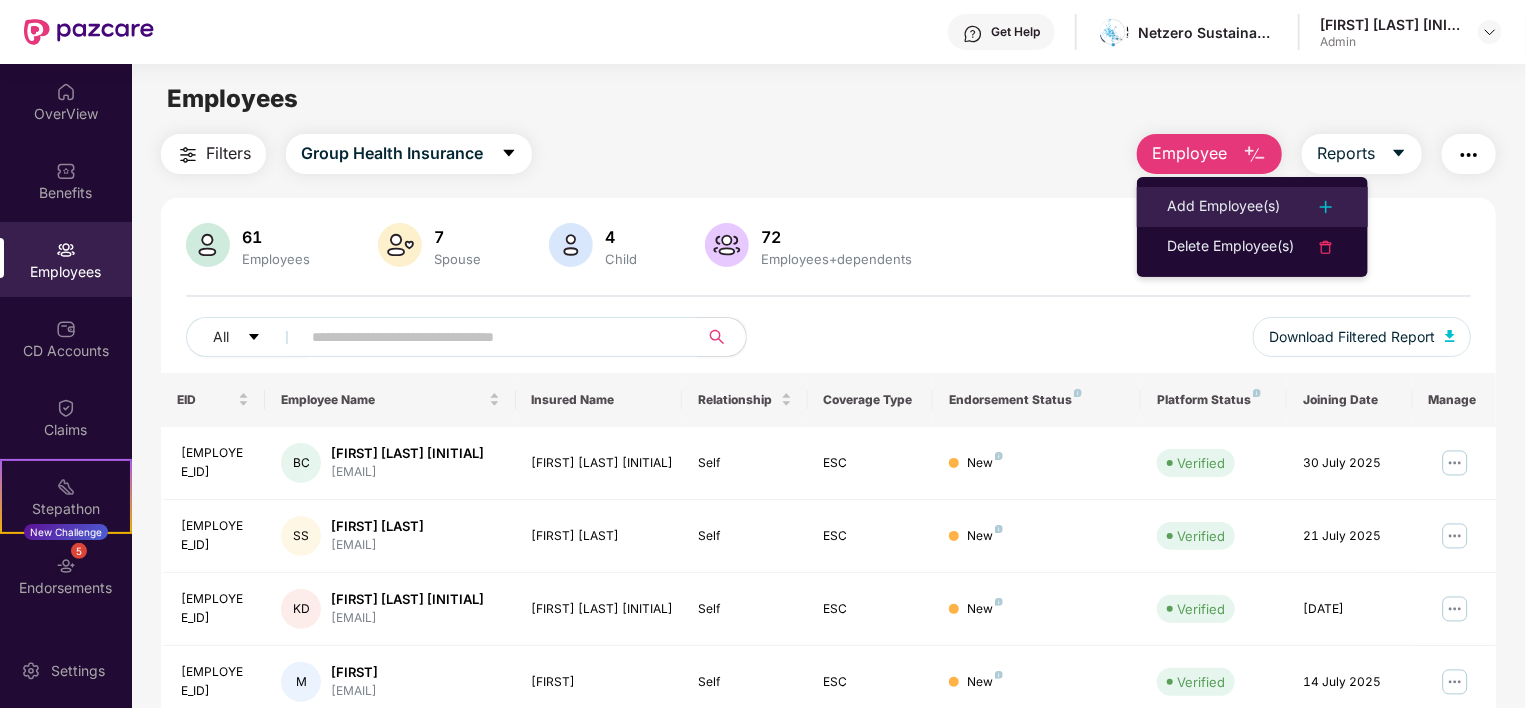 click on "Add Employee(s)" at bounding box center (1223, 207) 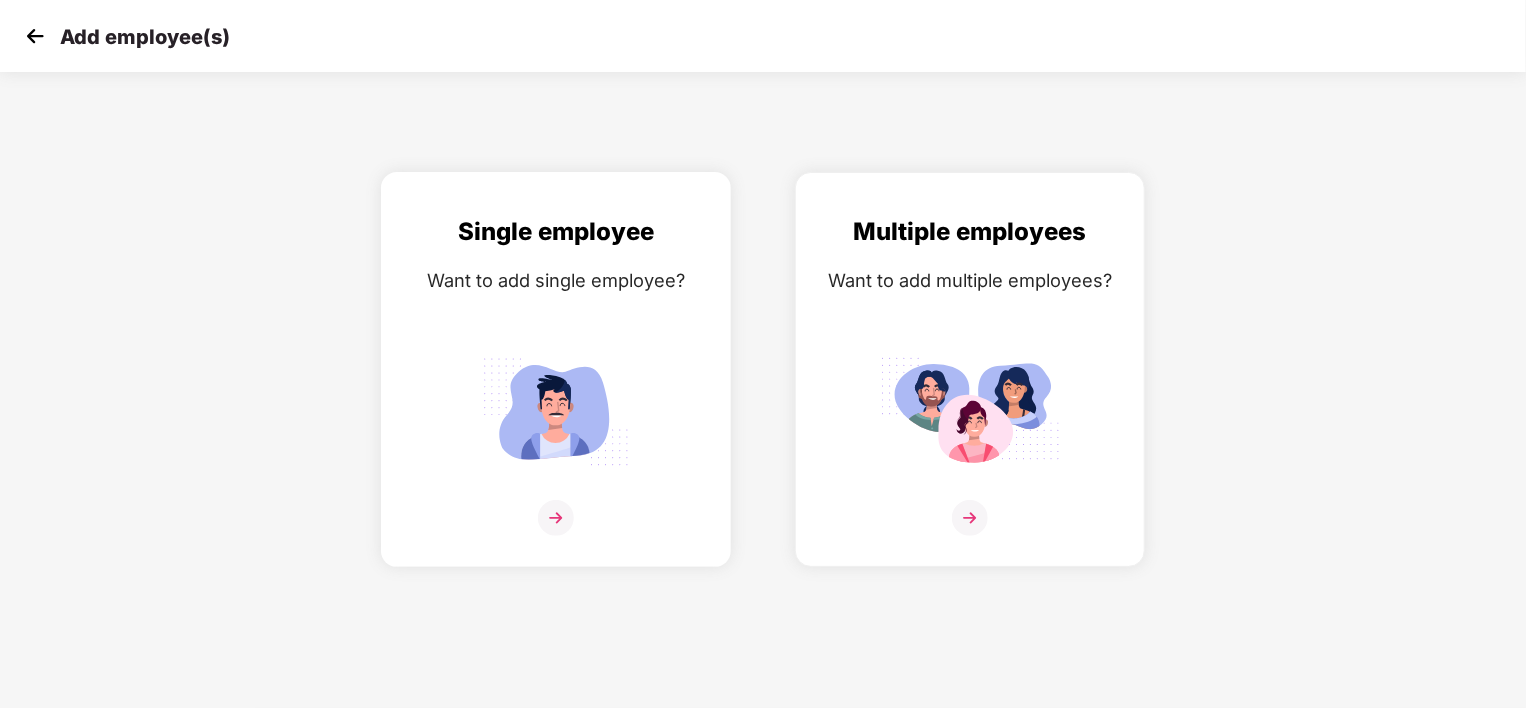 click at bounding box center (556, 411) 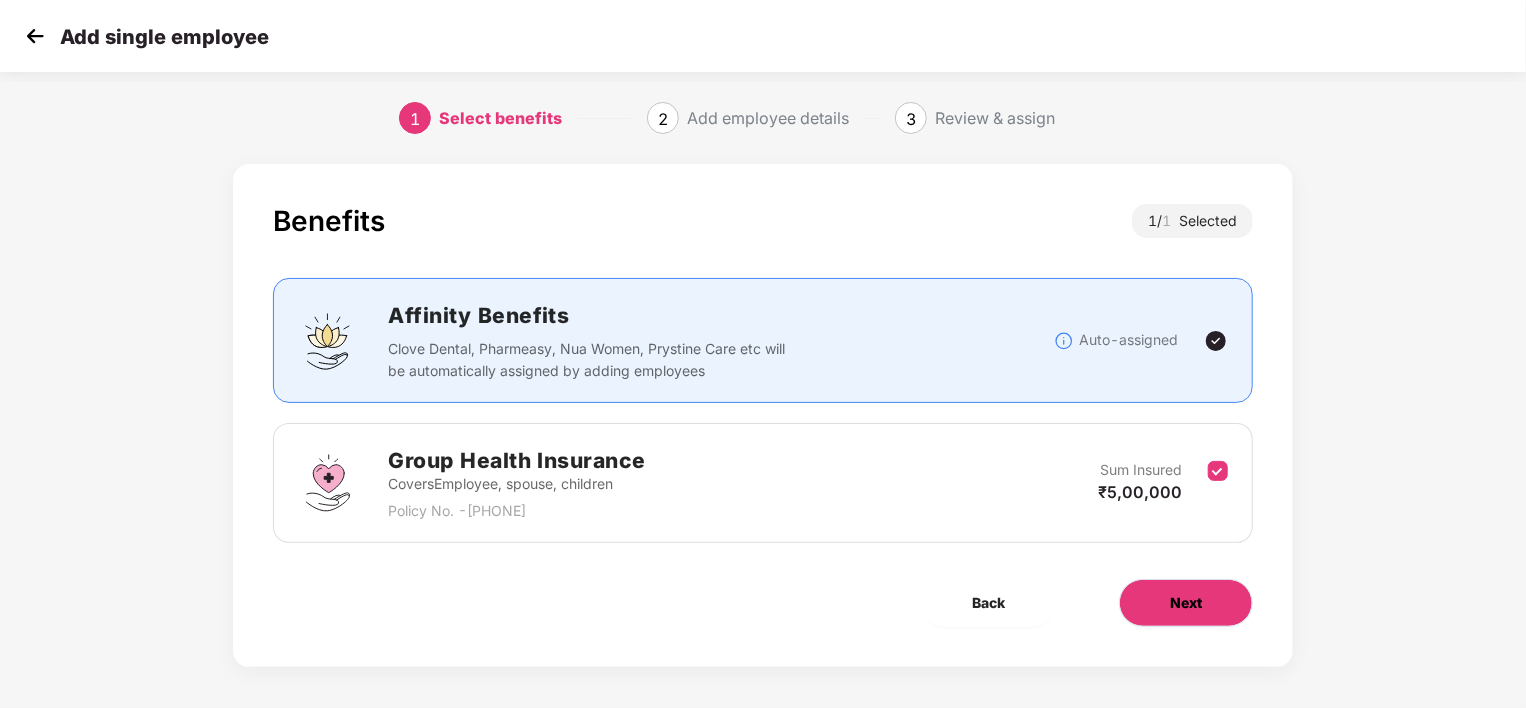 click on "Next" at bounding box center [1186, 603] 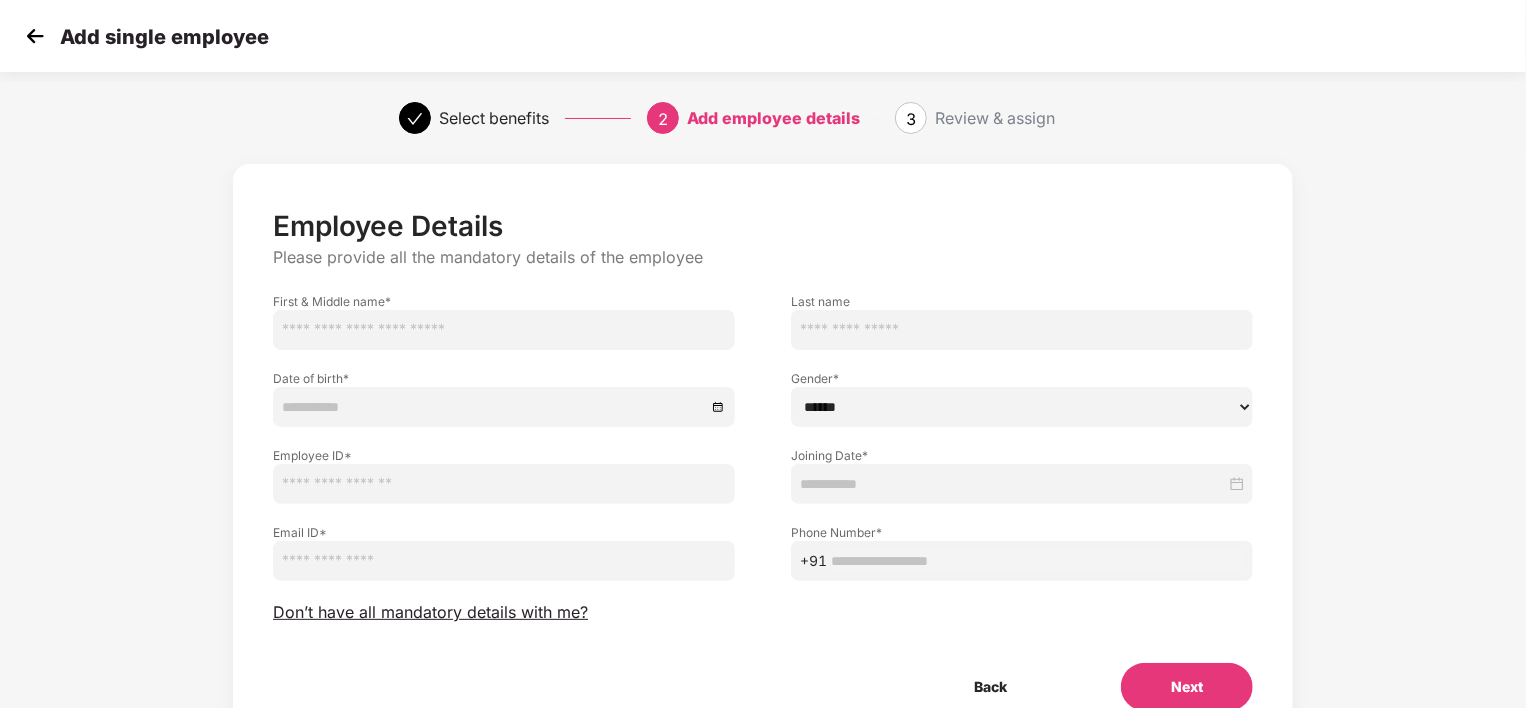 click at bounding box center [504, 330] 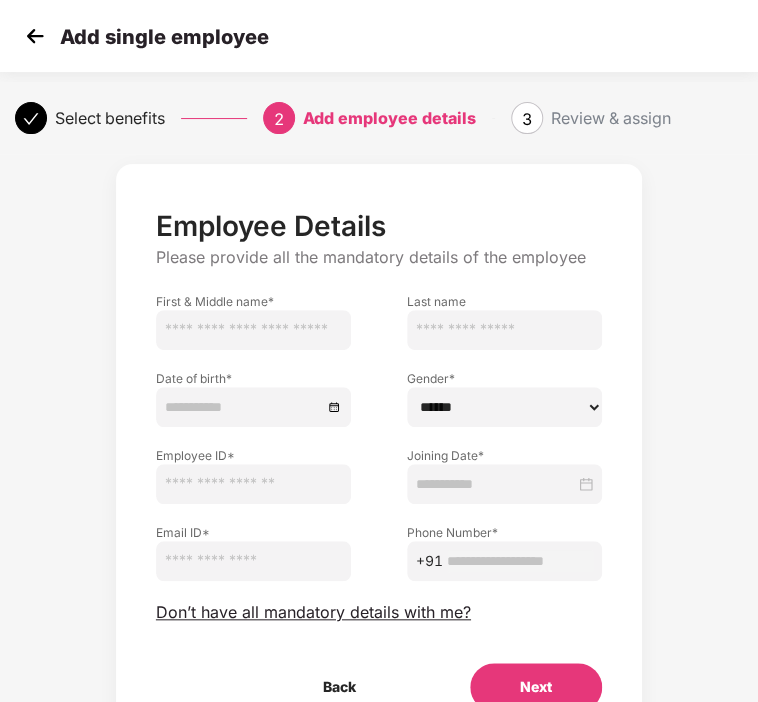 click at bounding box center [253, 330] 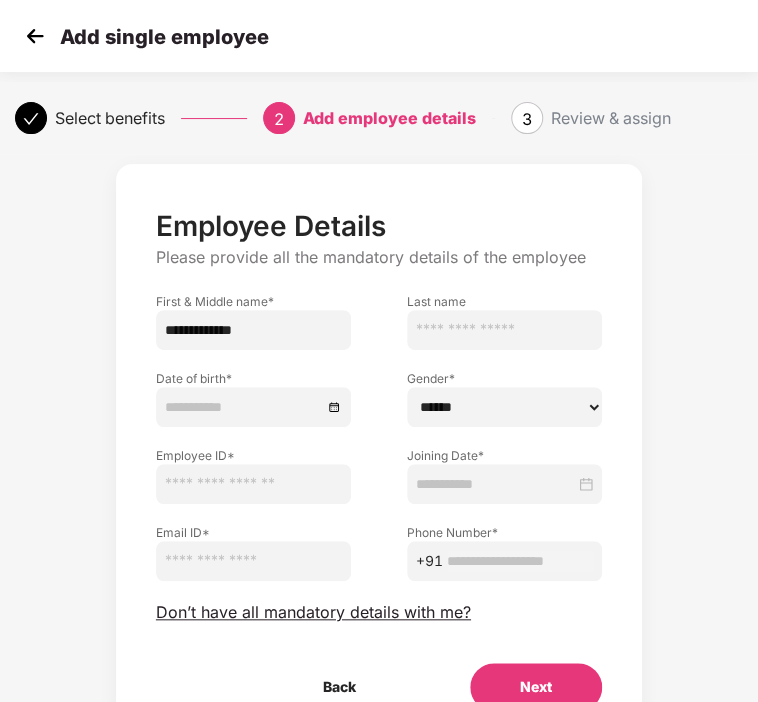 type on "**********" 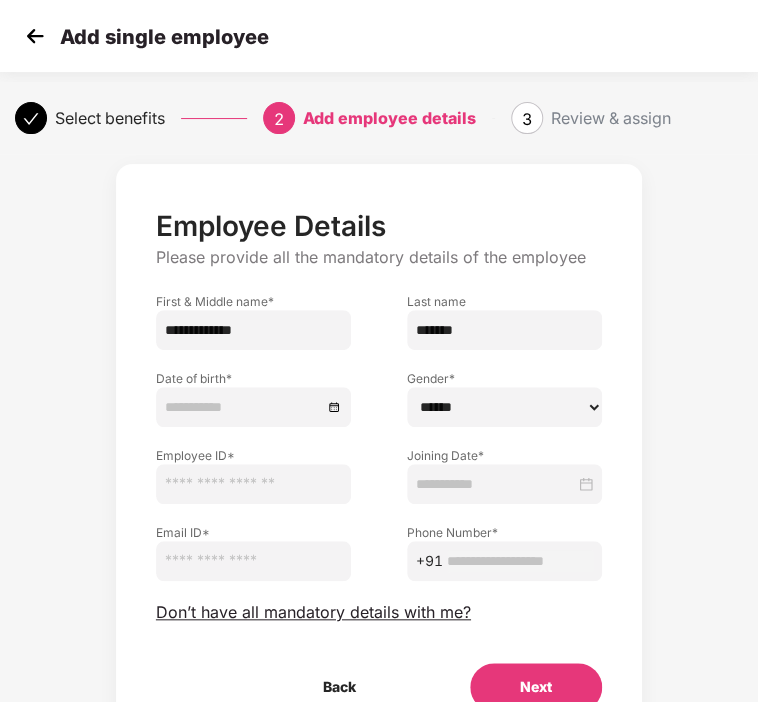 type on "*******" 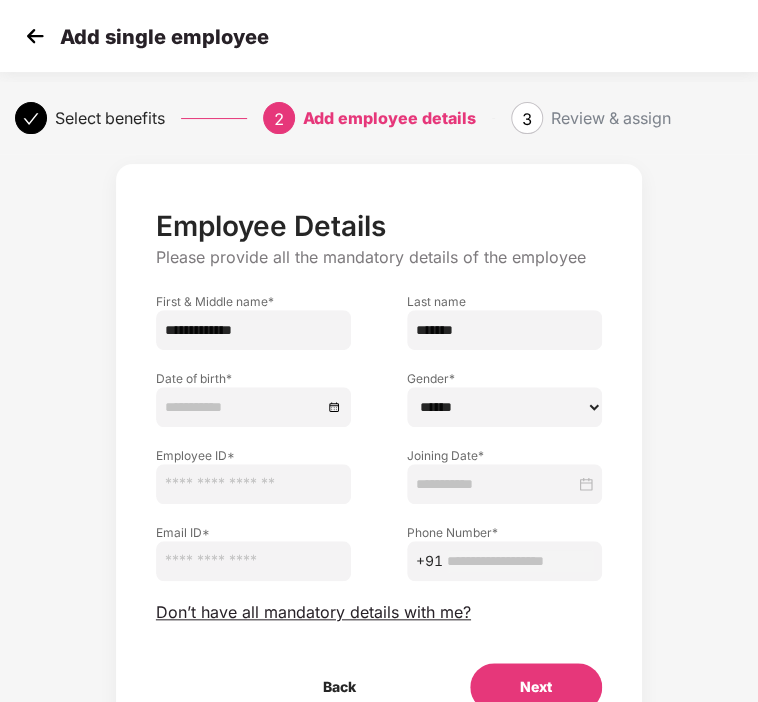 click at bounding box center (253, 407) 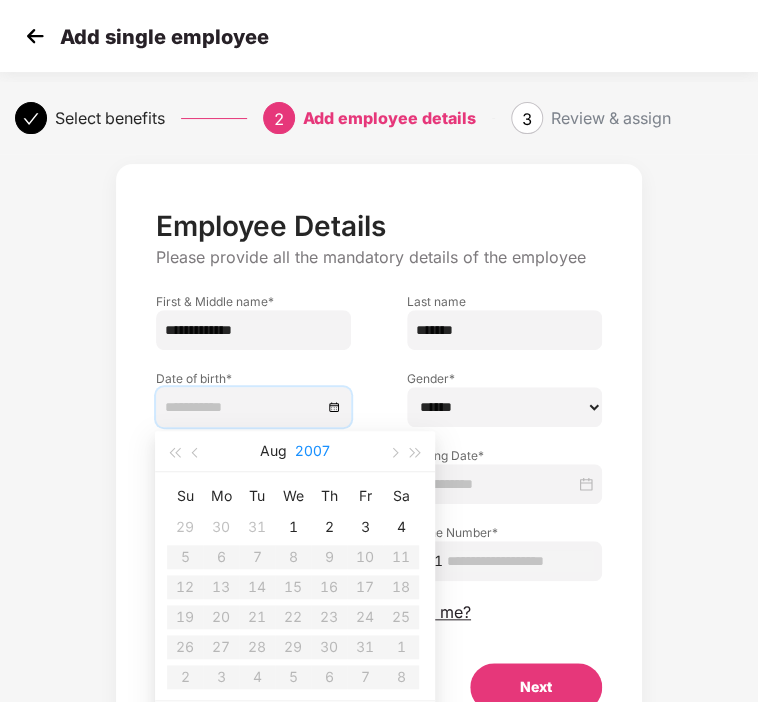 click on "2007" at bounding box center [312, 451] 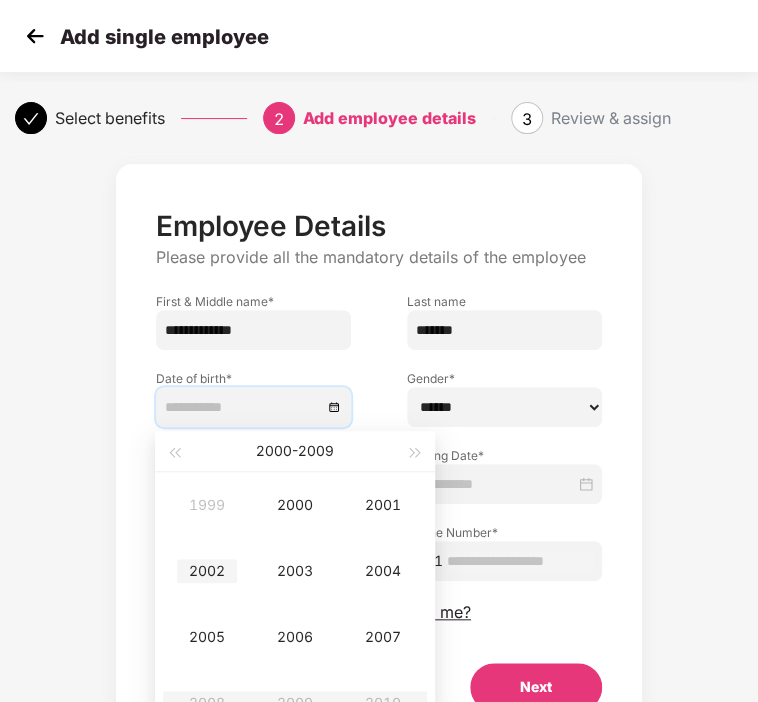 type on "**********" 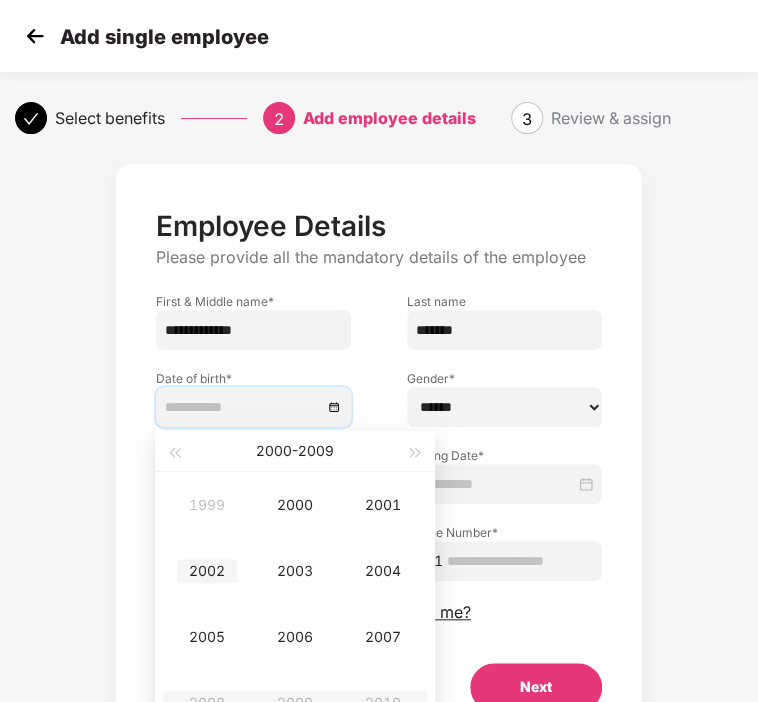 click on "2002" at bounding box center (207, 571) 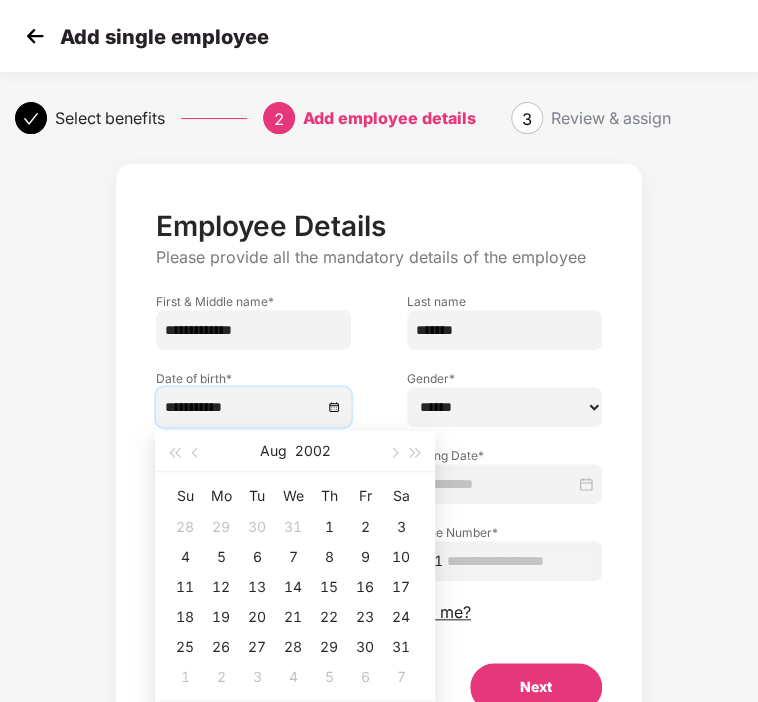 type on "**********" 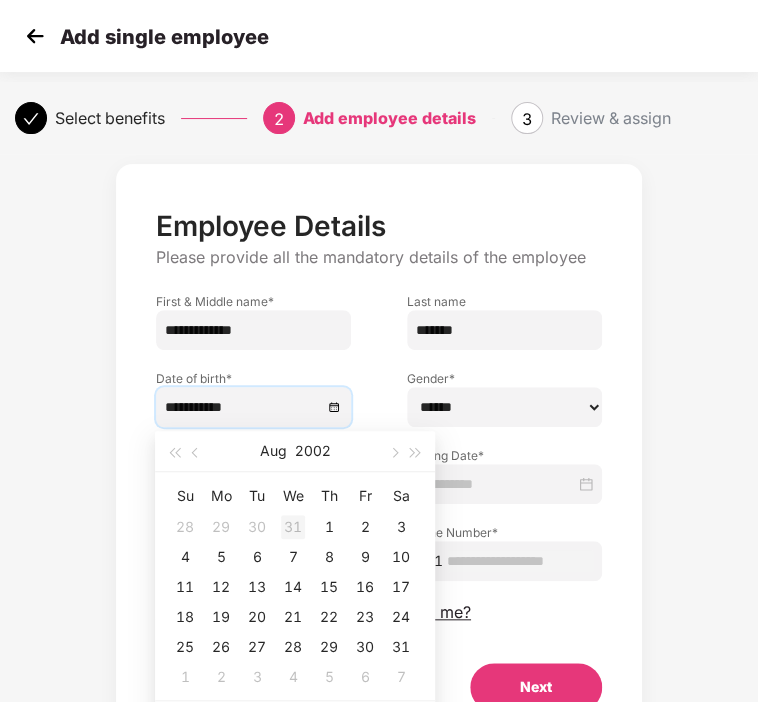type on "**********" 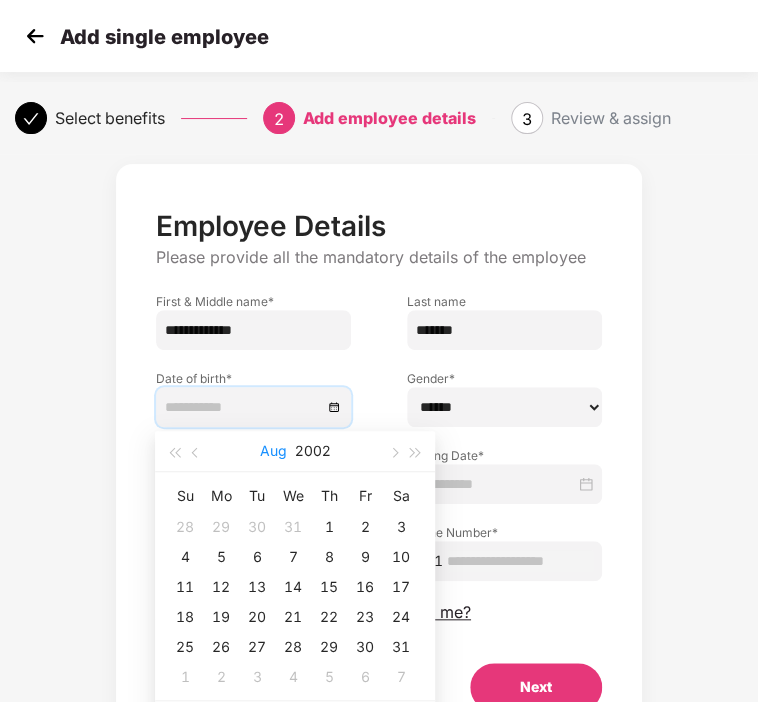 click on "Aug" at bounding box center (273, 451) 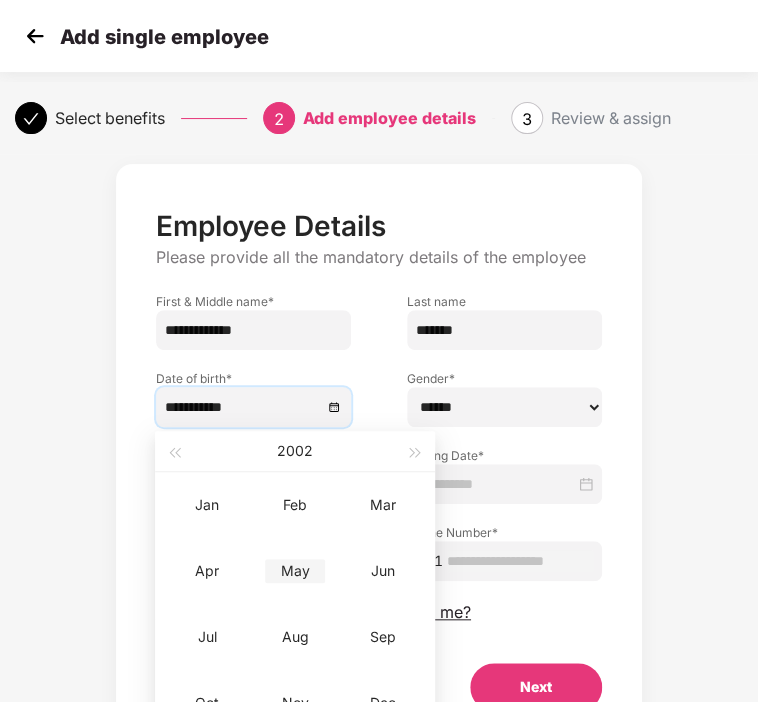 type on "**********" 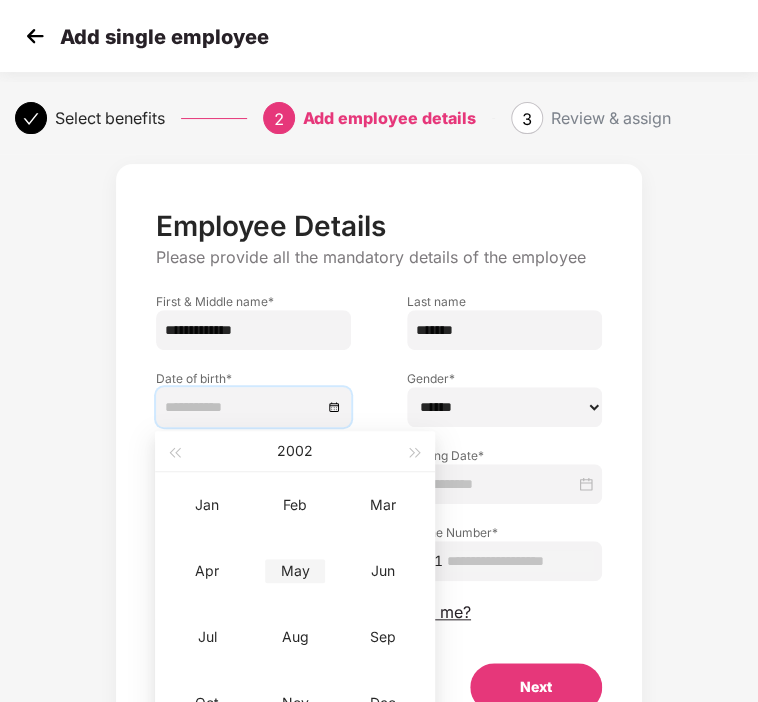 click on "May" at bounding box center [295, 571] 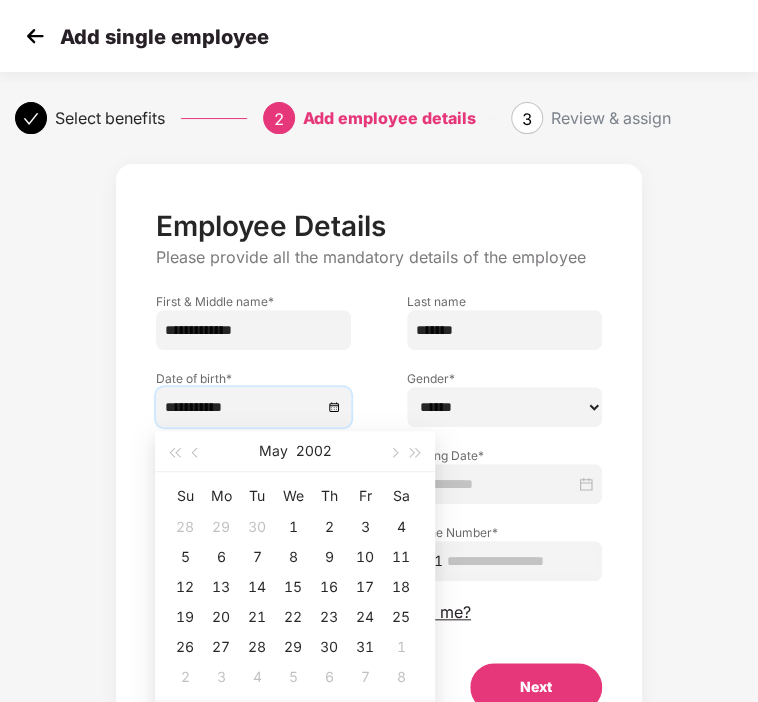 type on "**********" 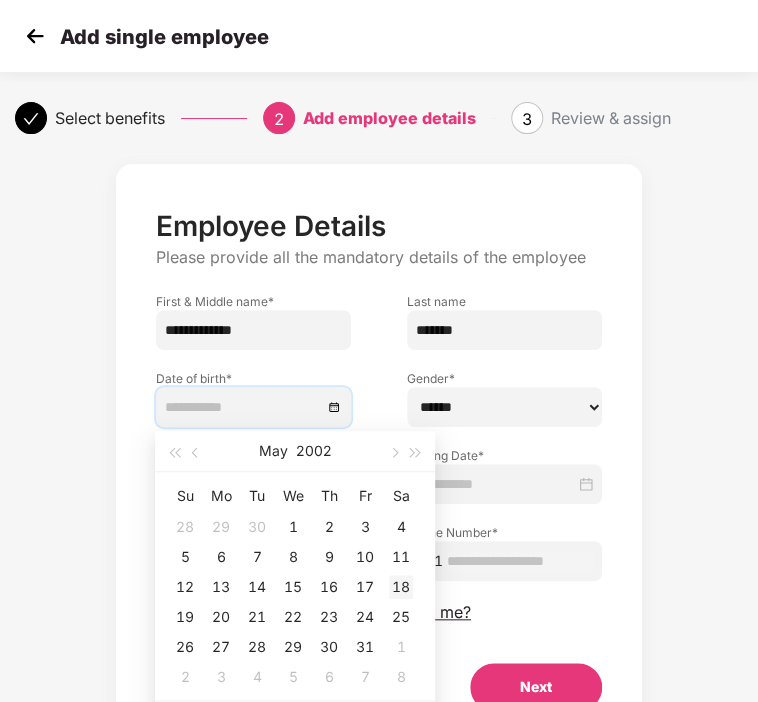 type on "**********" 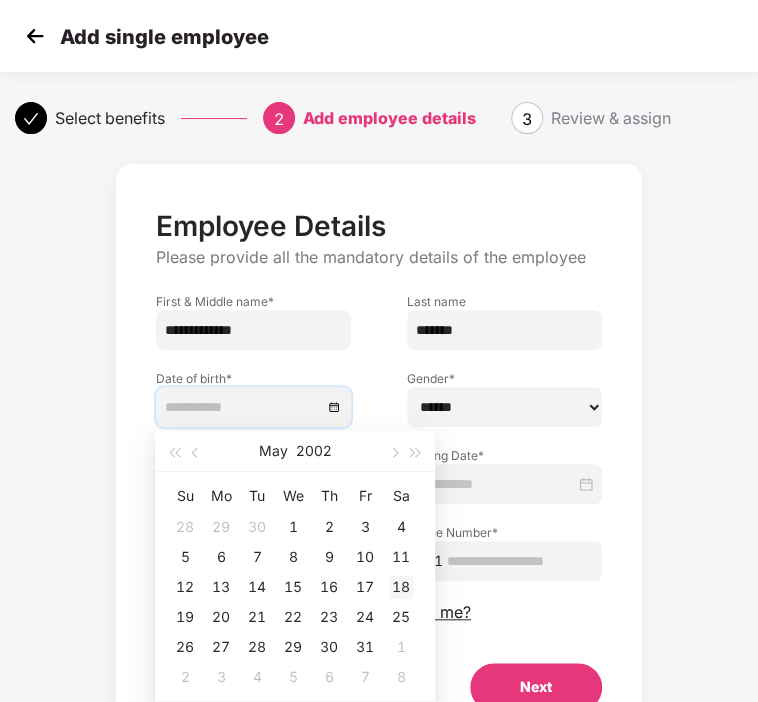 click on "18" at bounding box center [401, 587] 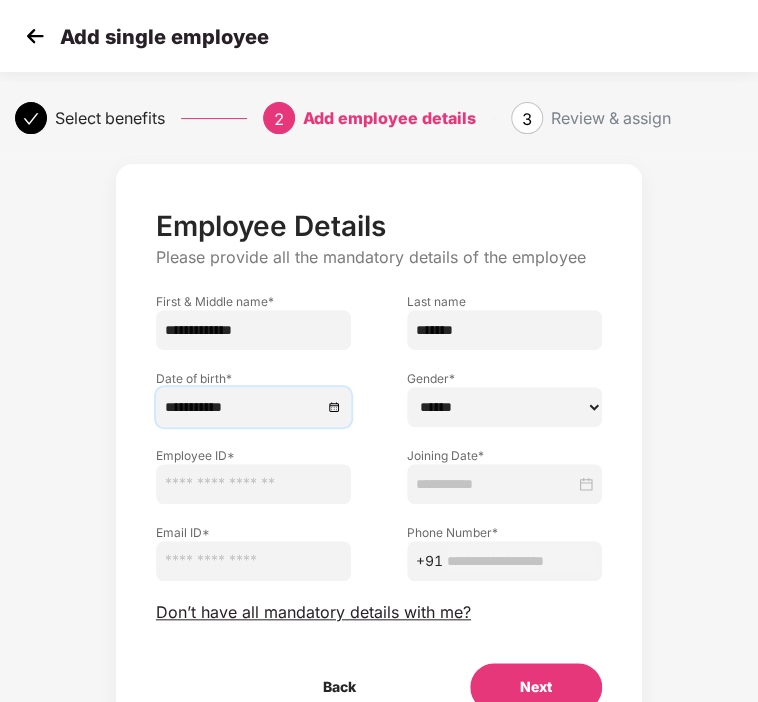 click on "****** **** ******" at bounding box center (504, 407) 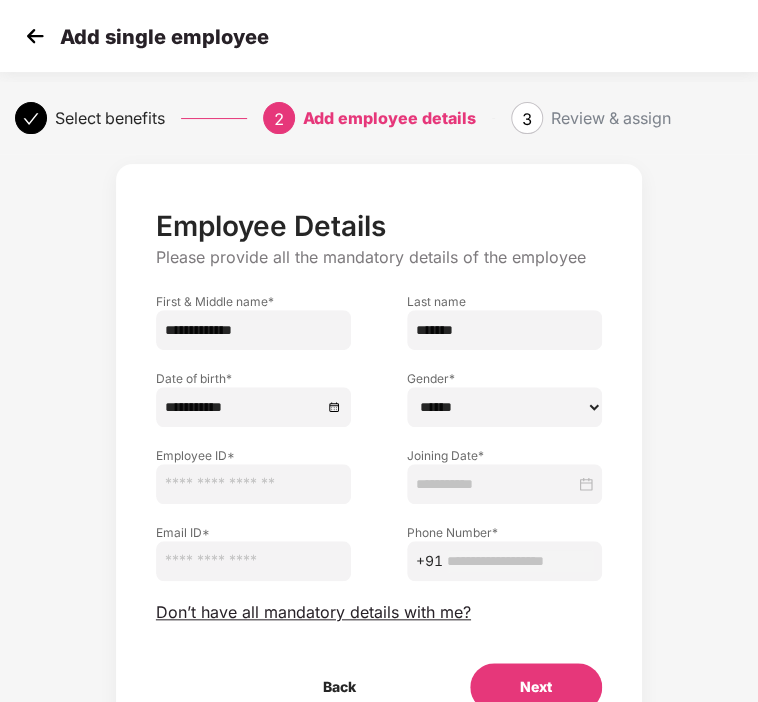 select on "****" 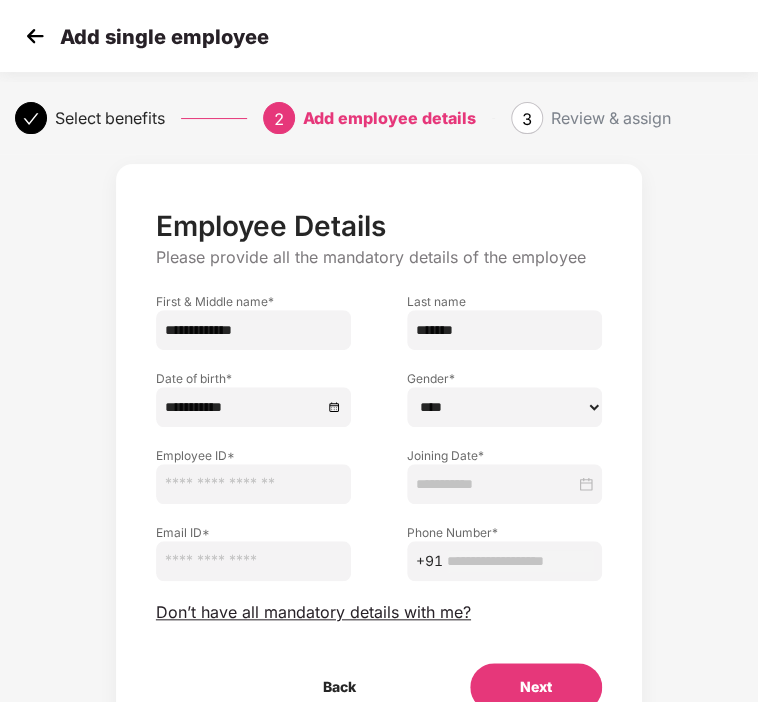 click on "****** **** ******" at bounding box center (504, 407) 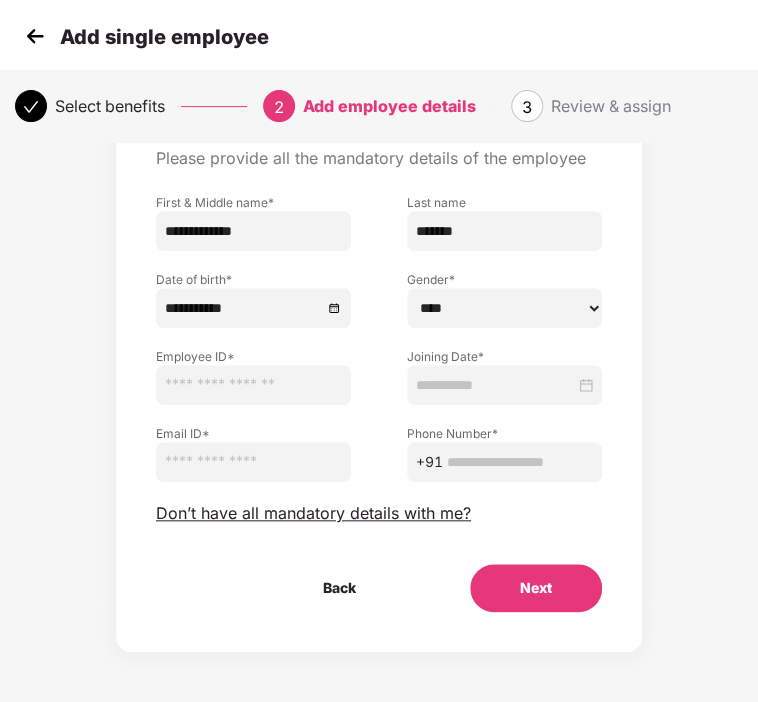 click at bounding box center (253, 385) 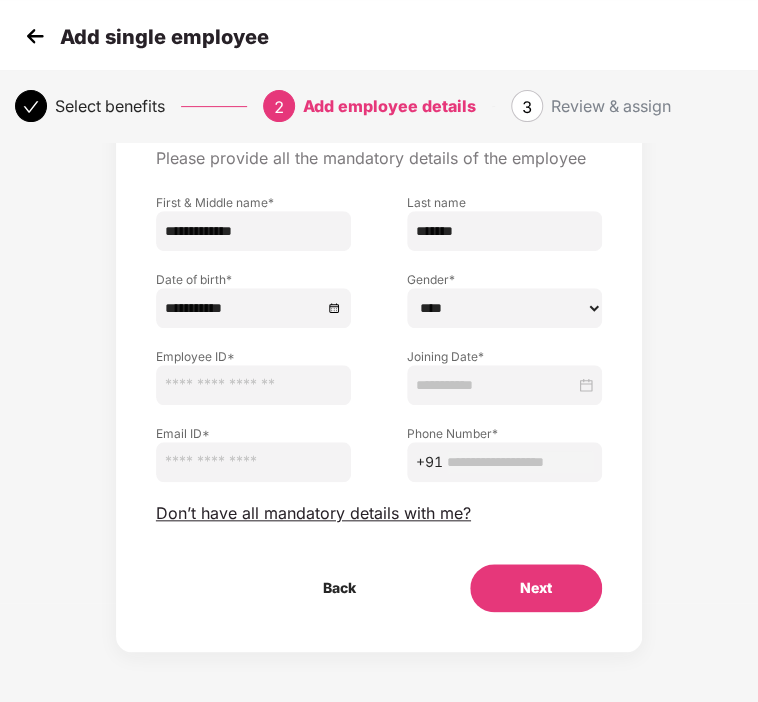 paste on "*********" 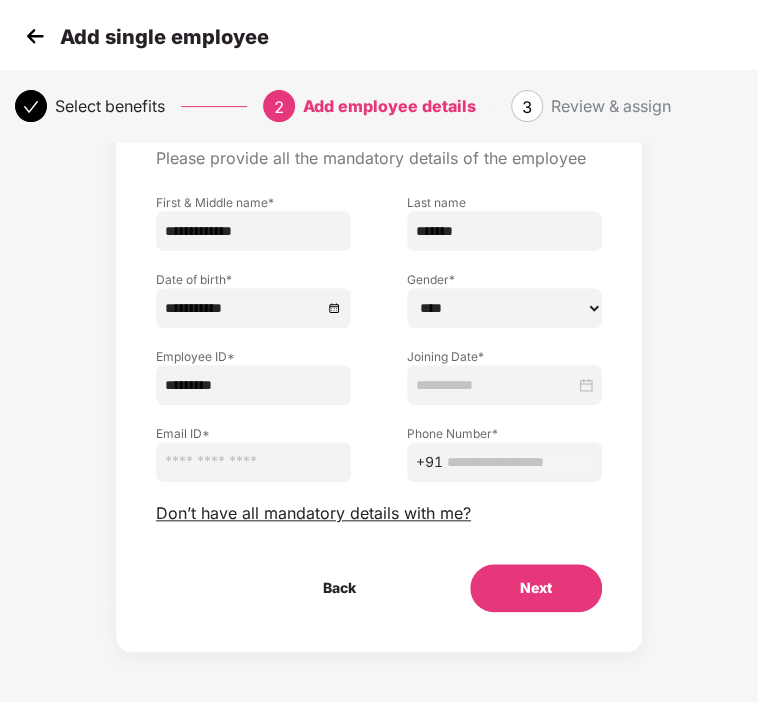 type on "*********" 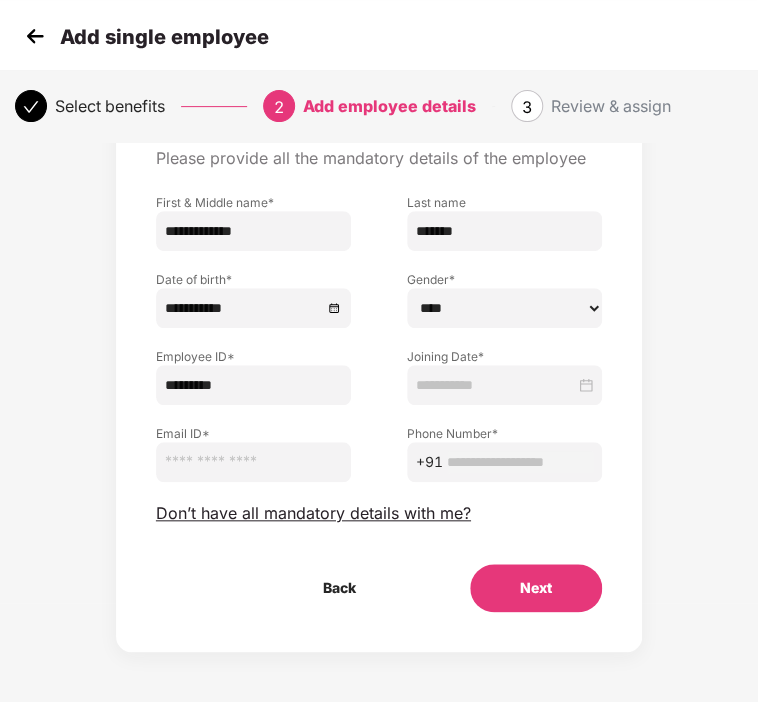 click at bounding box center [495, 385] 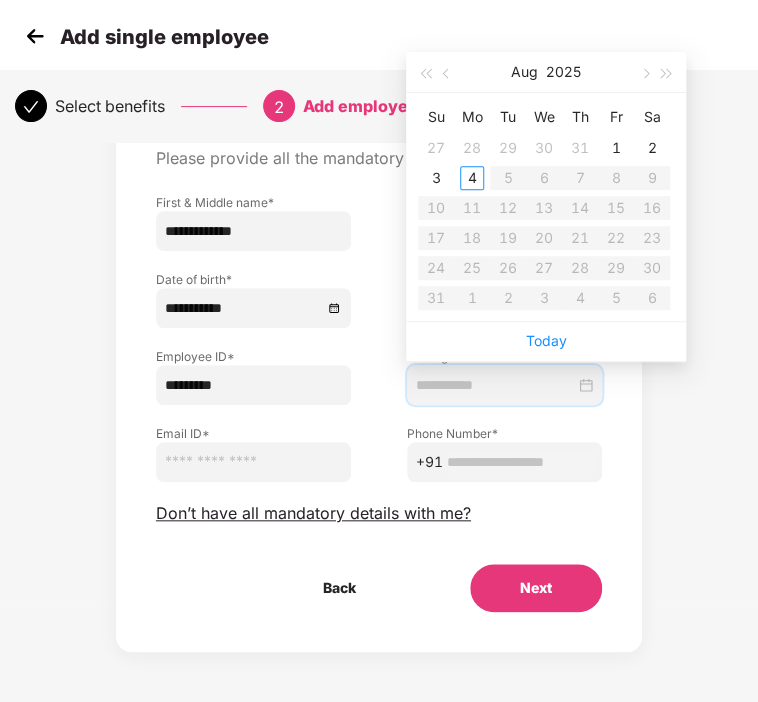 type on "**********" 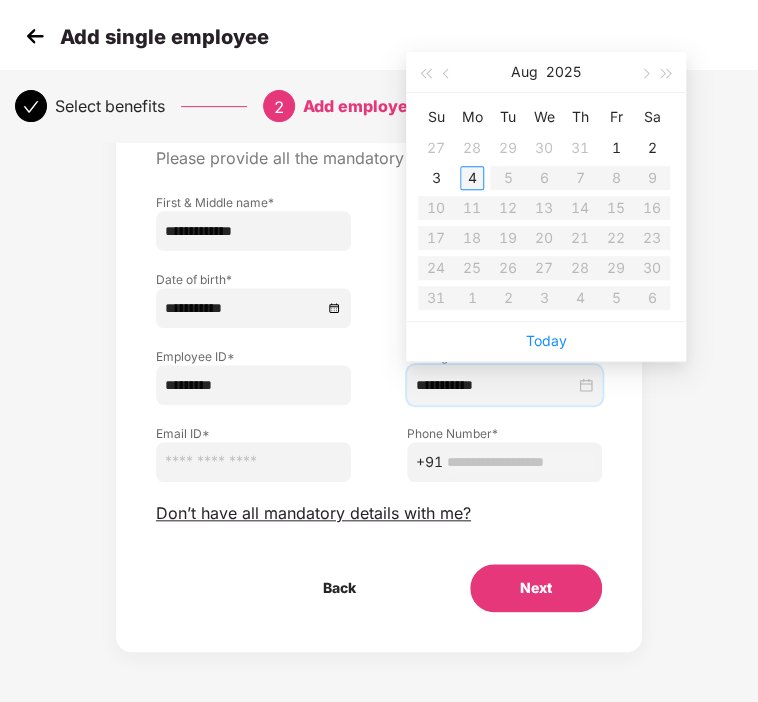 type on "**********" 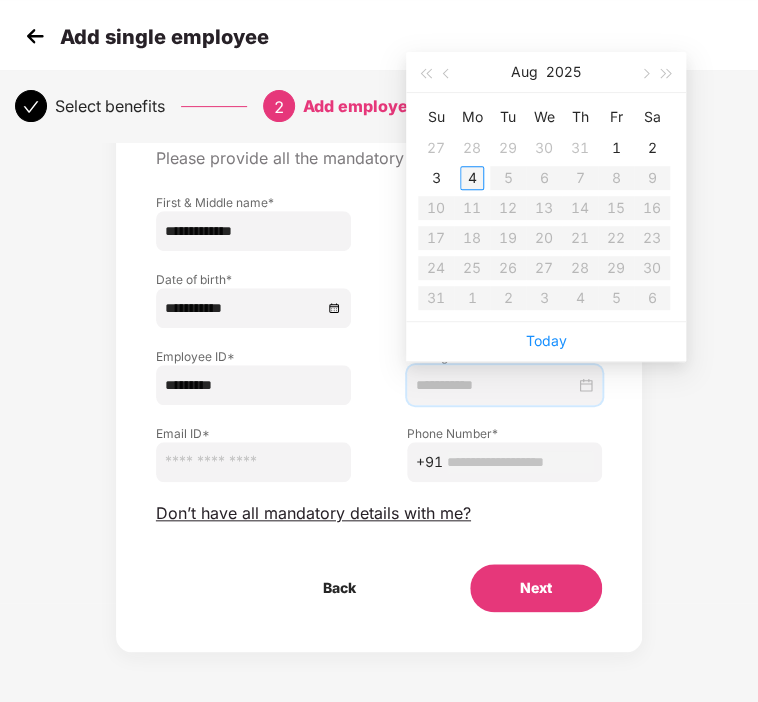 click on "4" at bounding box center [472, 178] 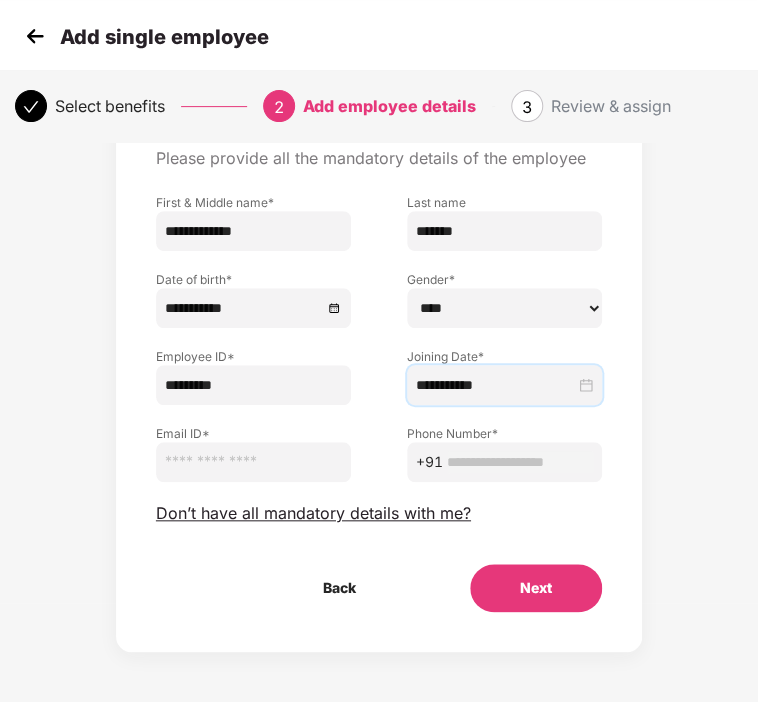 click at bounding box center [253, 462] 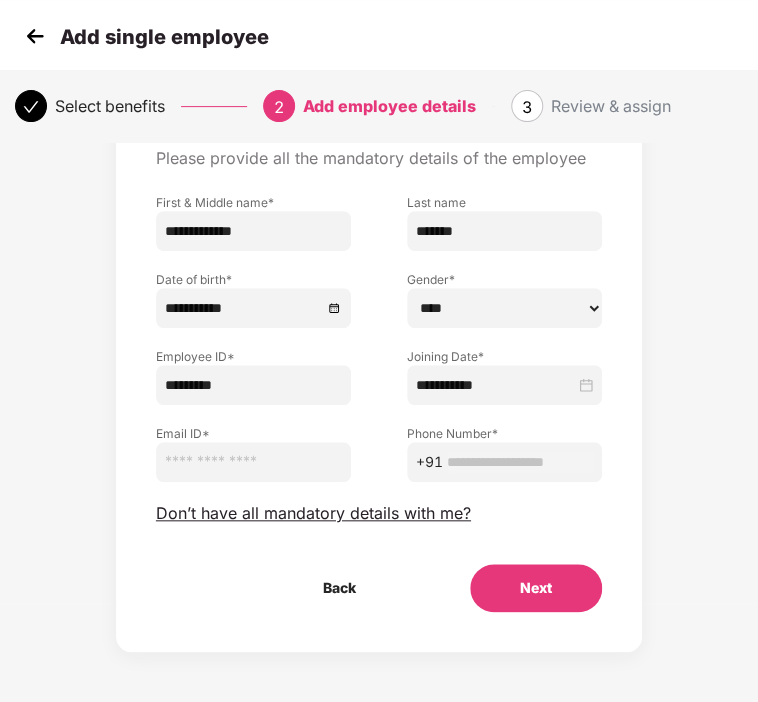 paste on "**********" 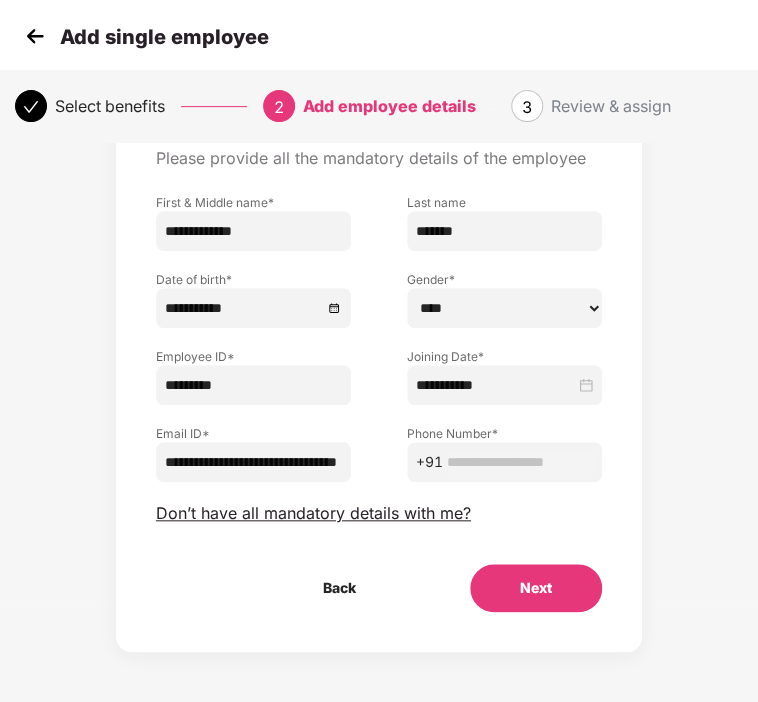 type on "**********" 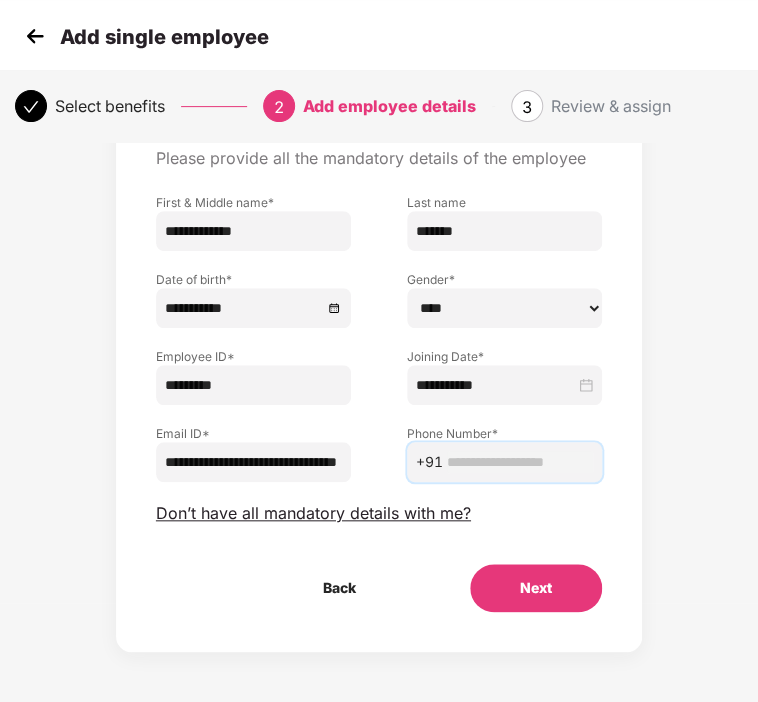 paste on "**********" 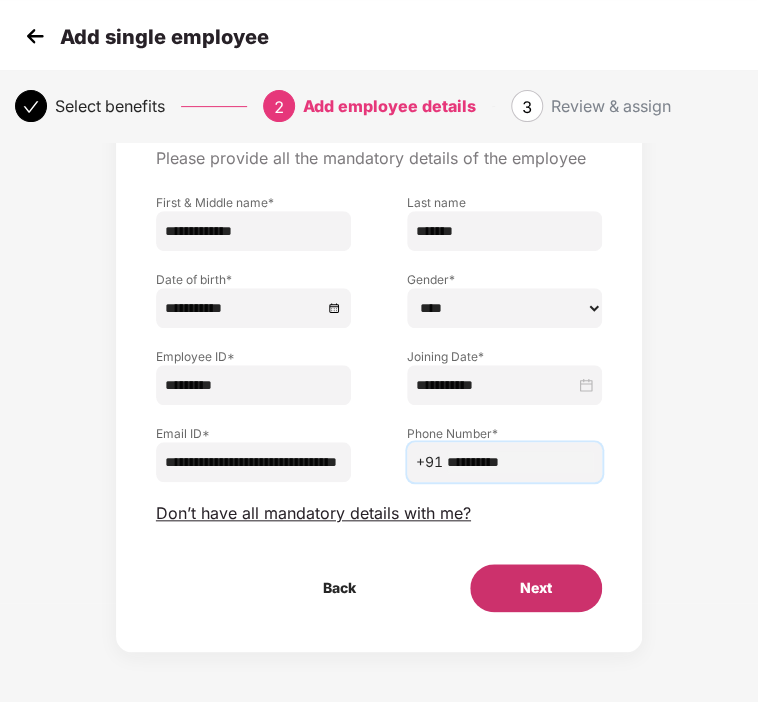 type on "**********" 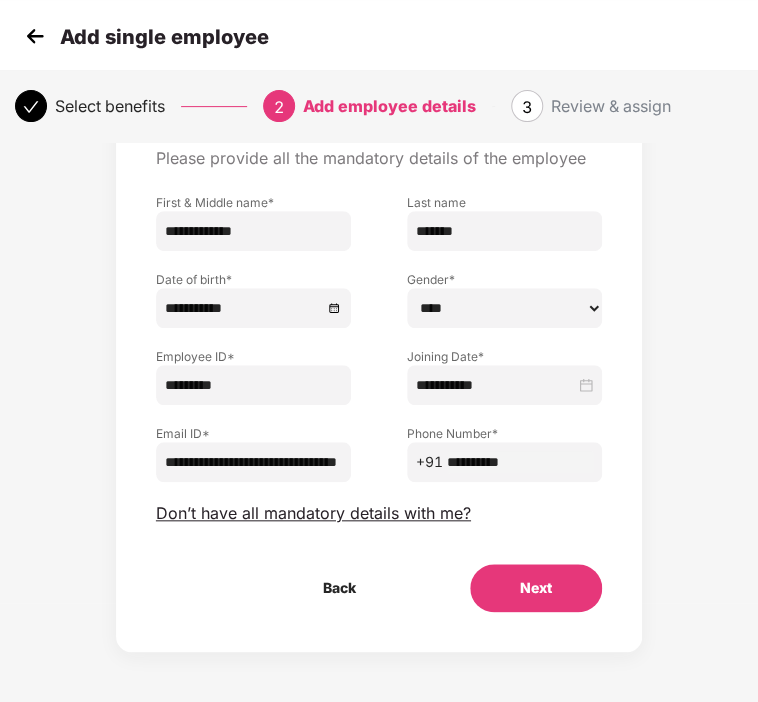 click on "Next" at bounding box center (536, 588) 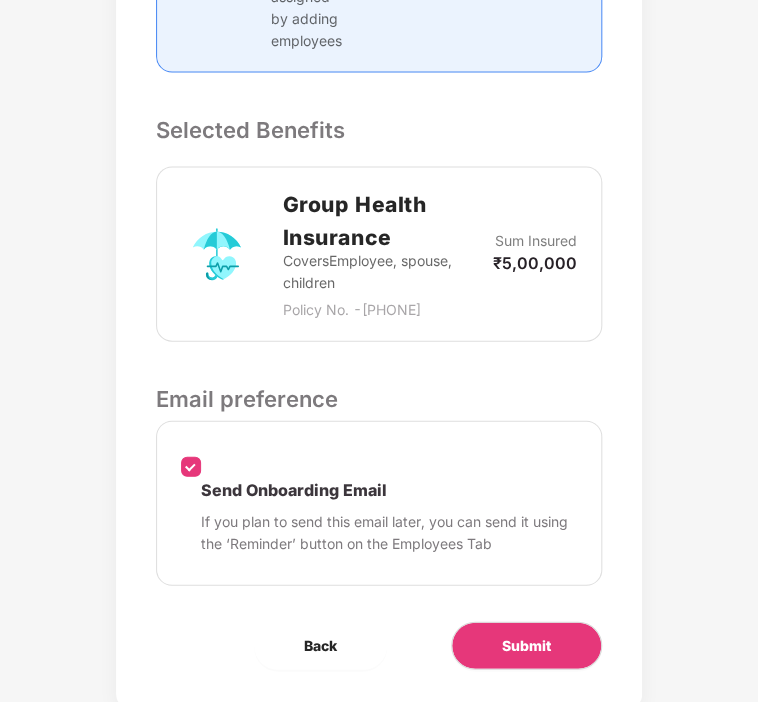scroll, scrollTop: 1029, scrollLeft: 0, axis: vertical 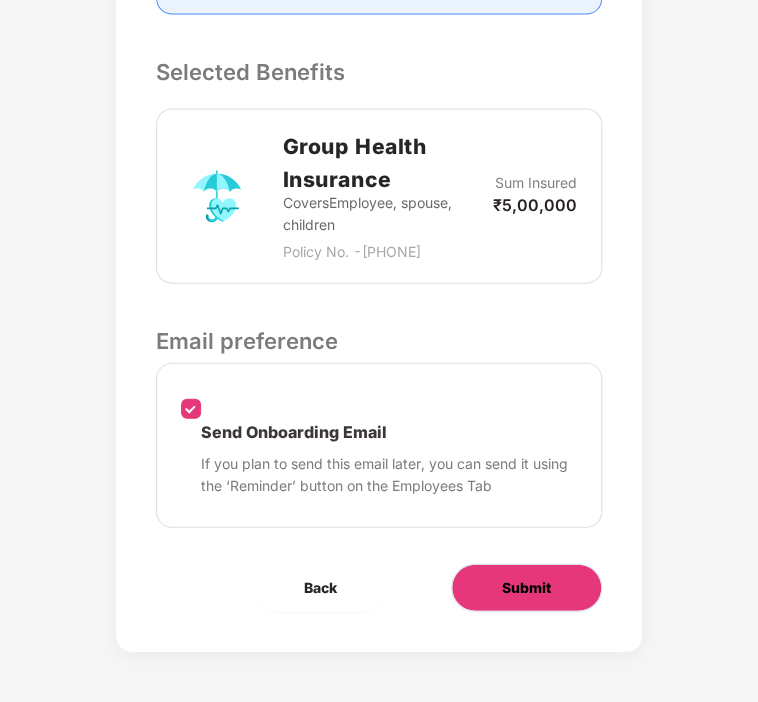 click on "Submit" at bounding box center [526, 588] 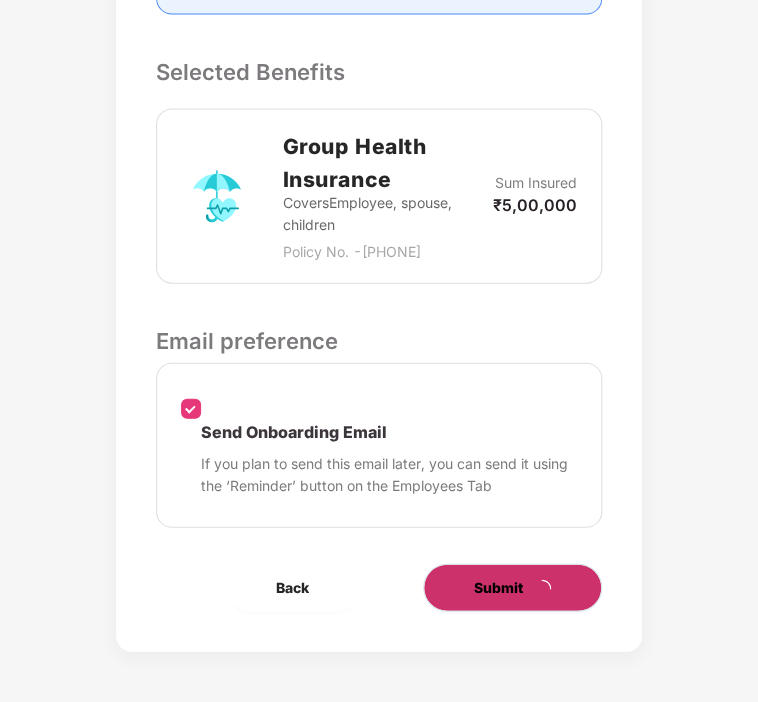 scroll, scrollTop: 0, scrollLeft: 0, axis: both 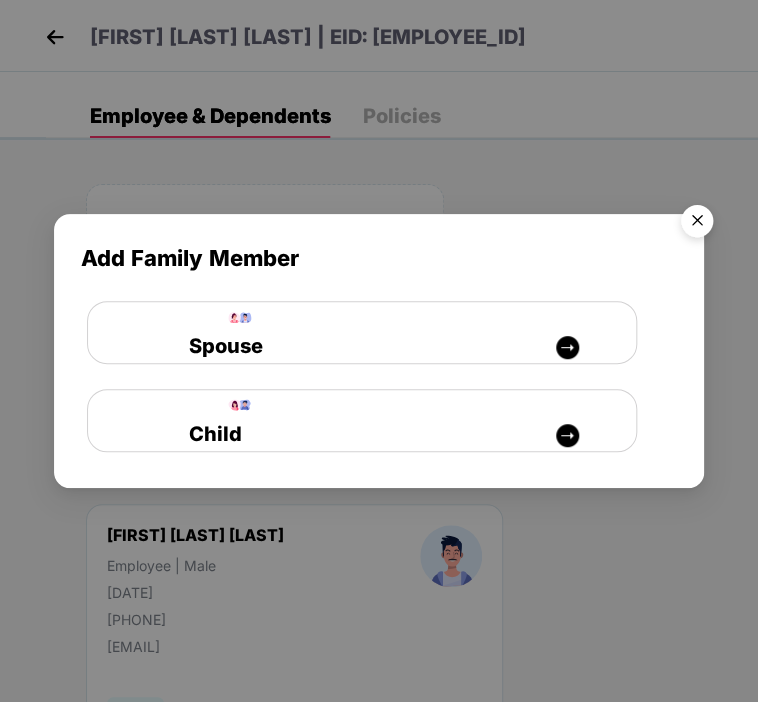 click at bounding box center [697, 224] 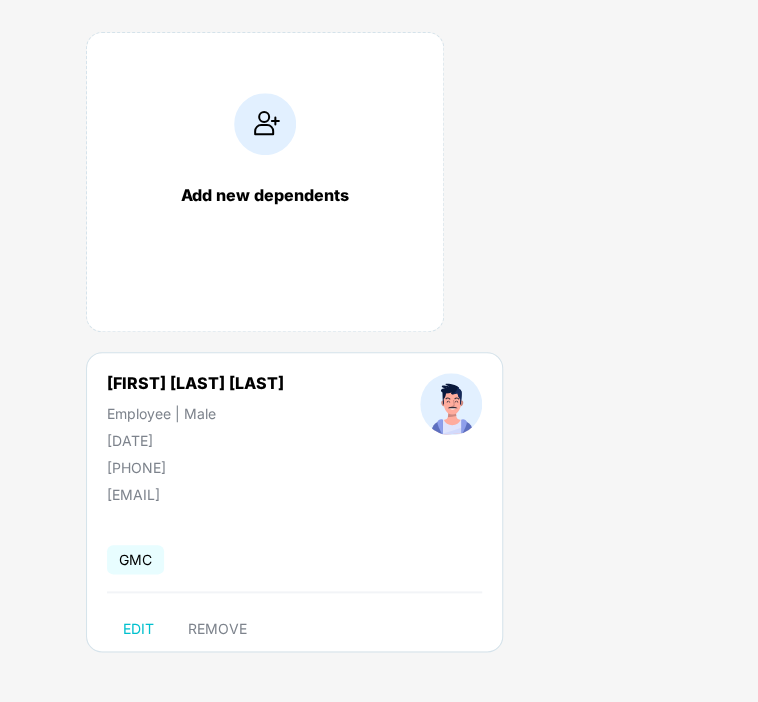 scroll, scrollTop: 0, scrollLeft: 0, axis: both 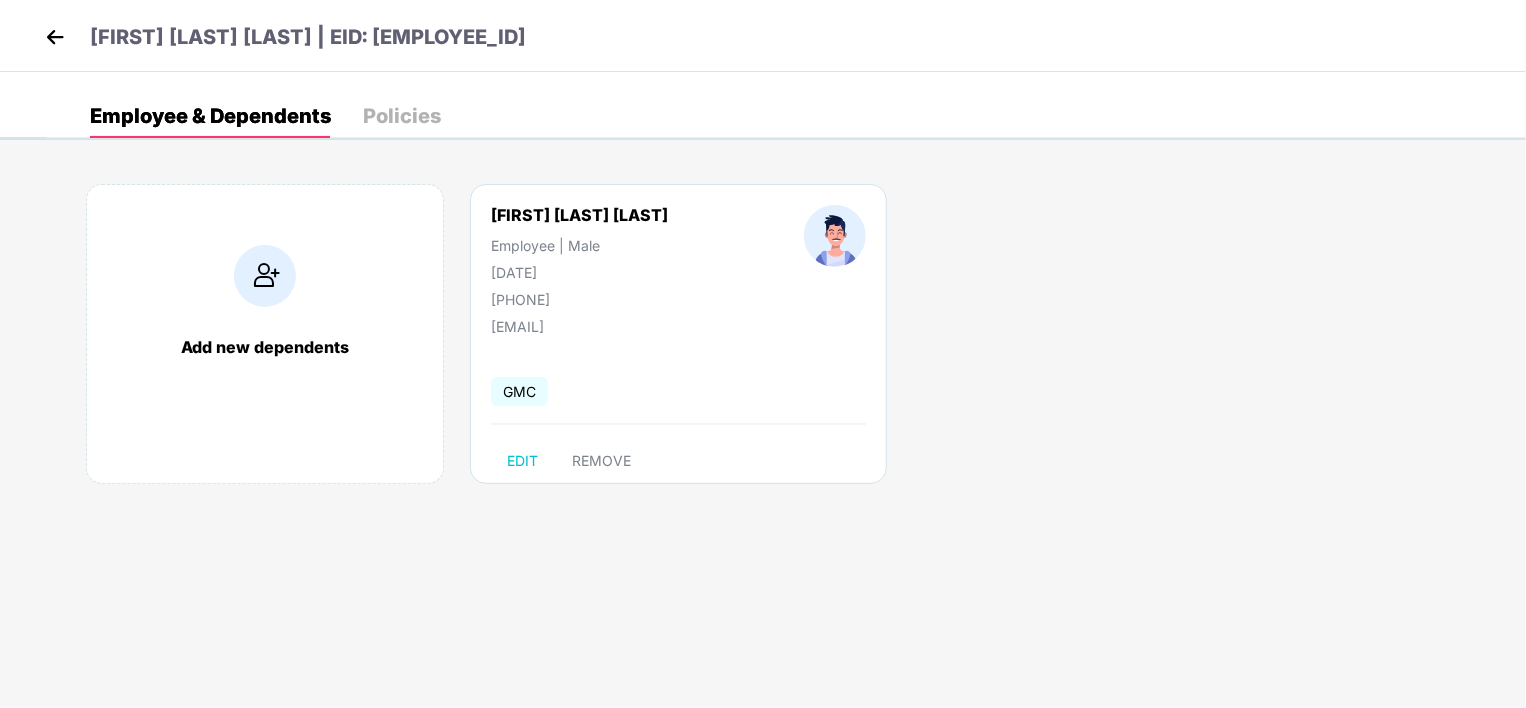 click at bounding box center (55, 37) 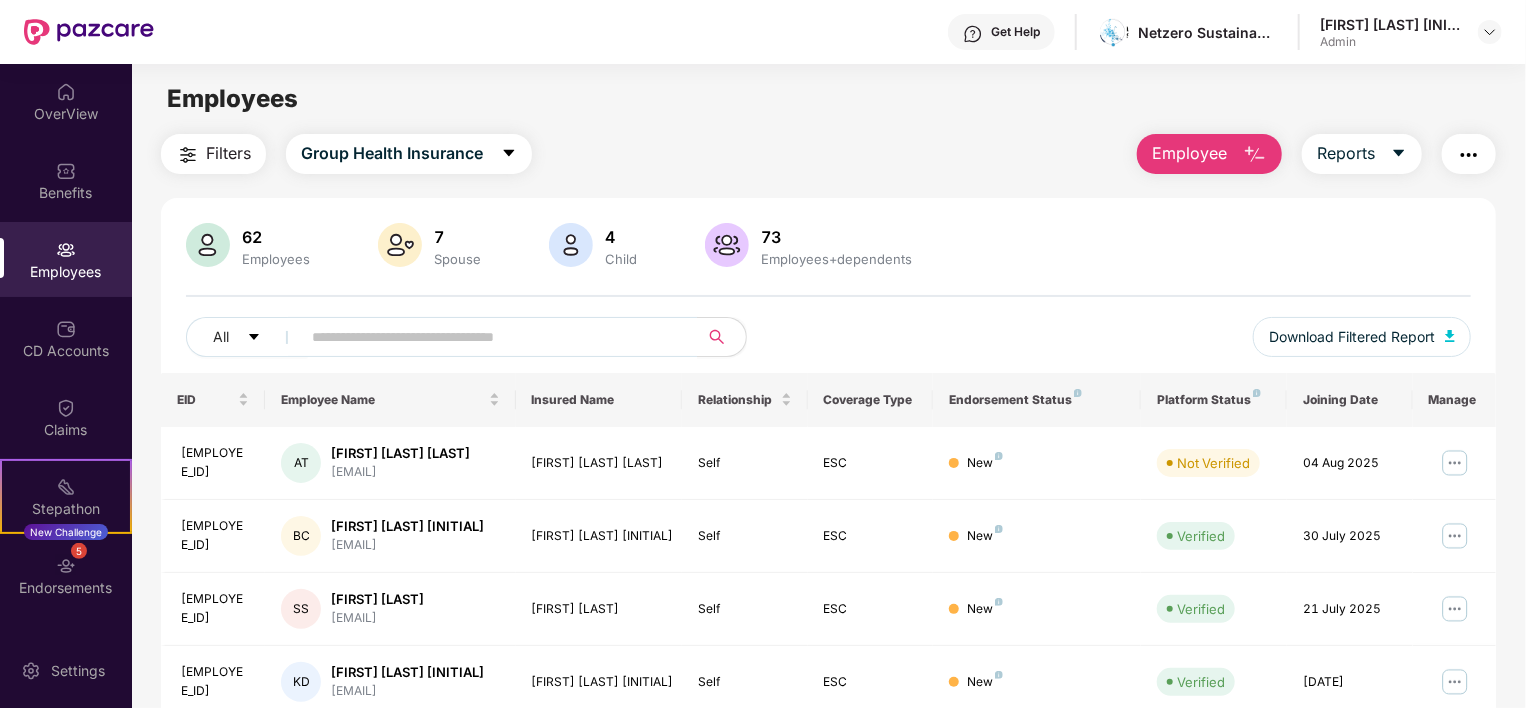 click on "Employee" at bounding box center (1189, 153) 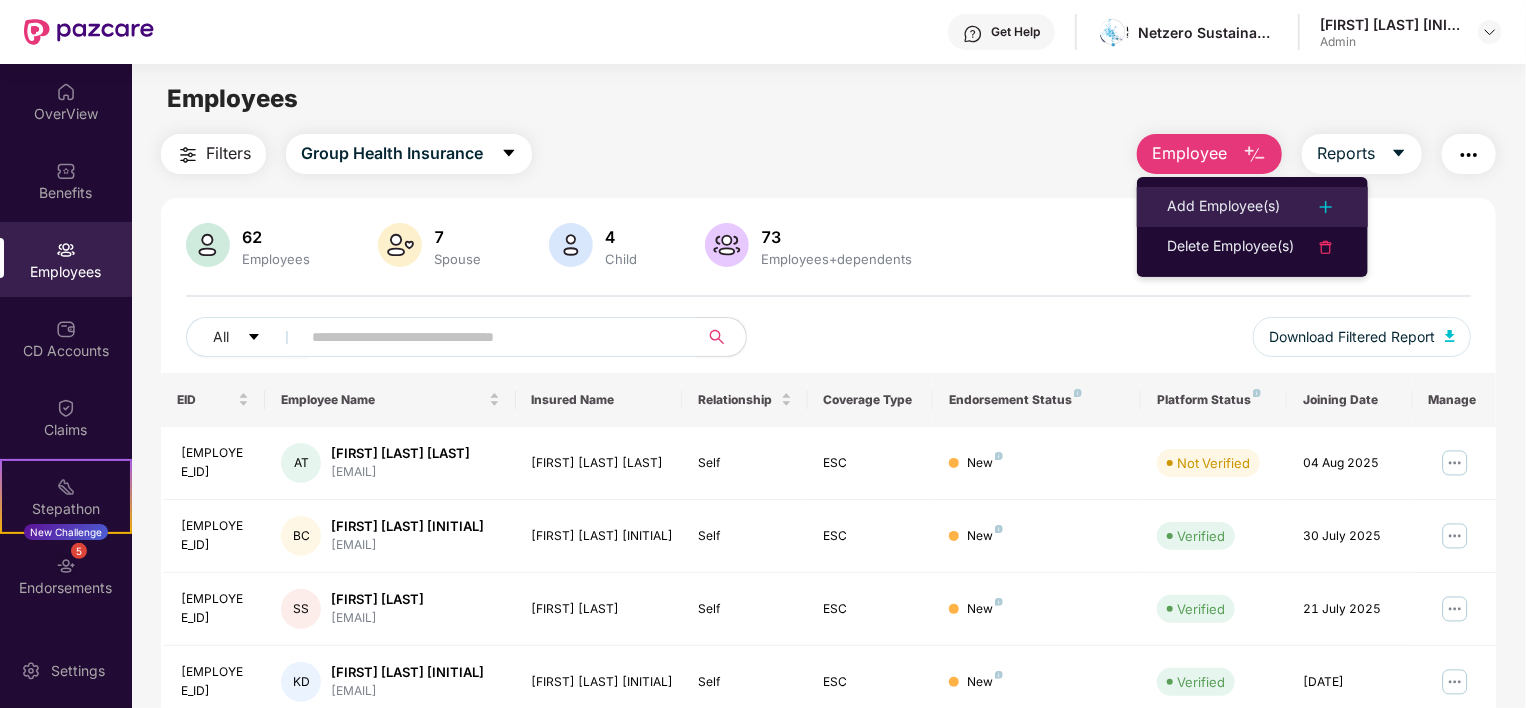 click on "Add Employee(s)" at bounding box center (1223, 207) 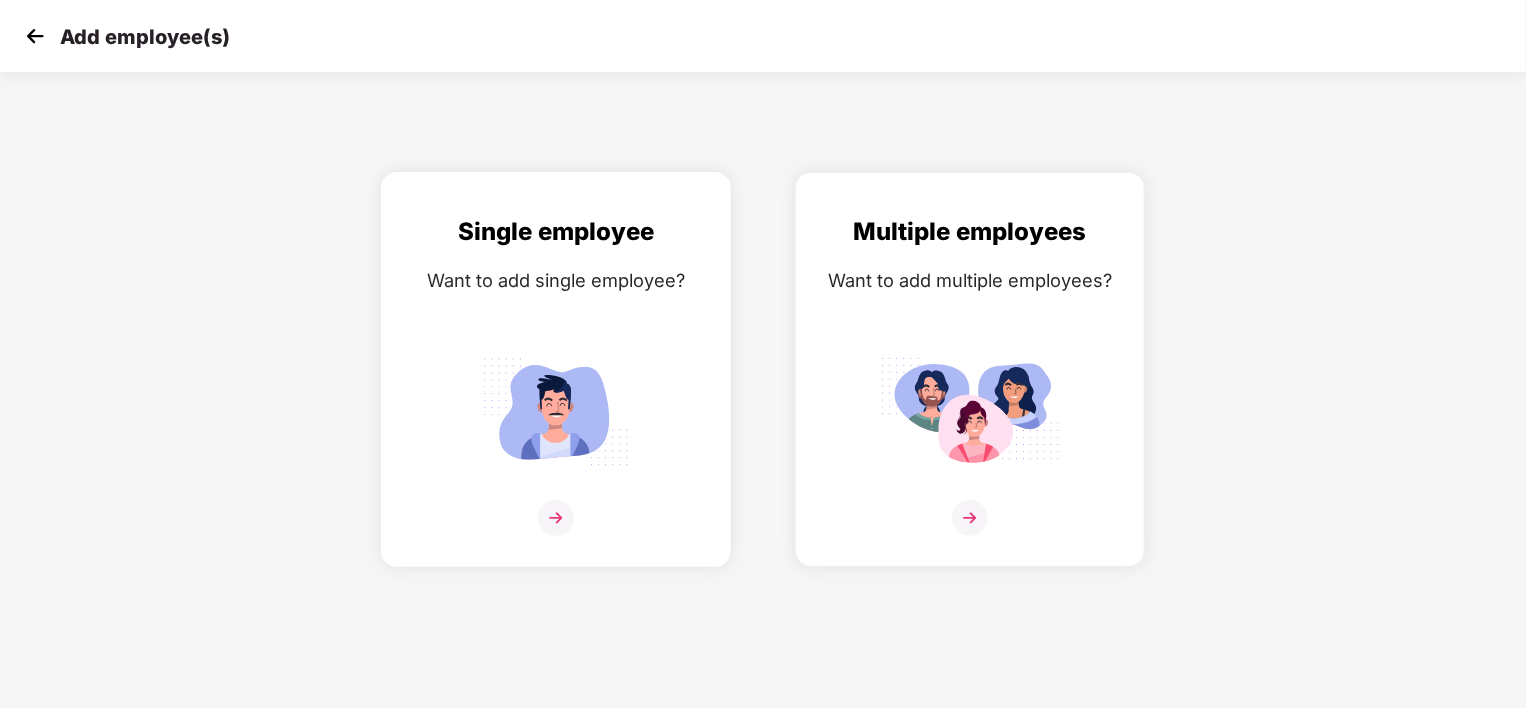 click at bounding box center (556, 411) 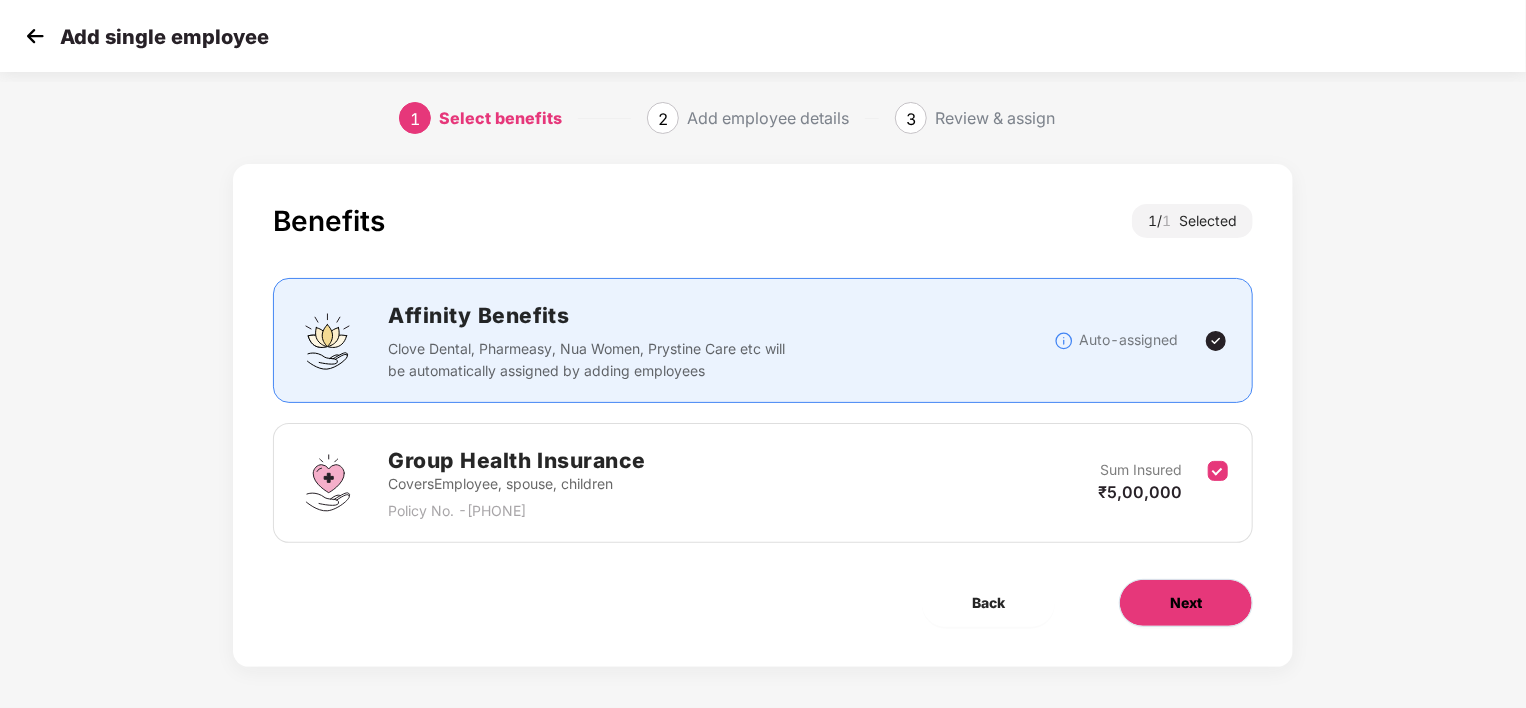 click on "Next" at bounding box center [1186, 603] 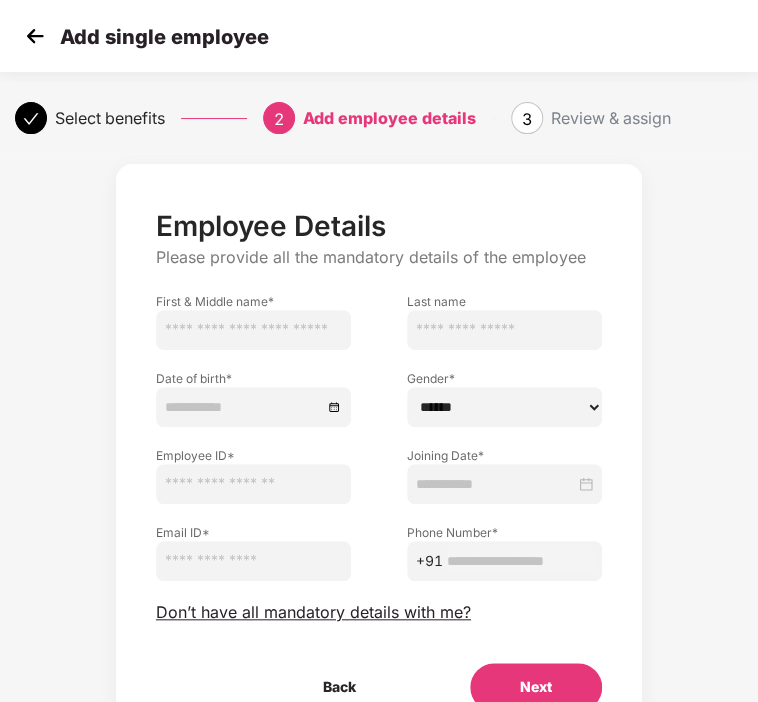 click at bounding box center [253, 330] 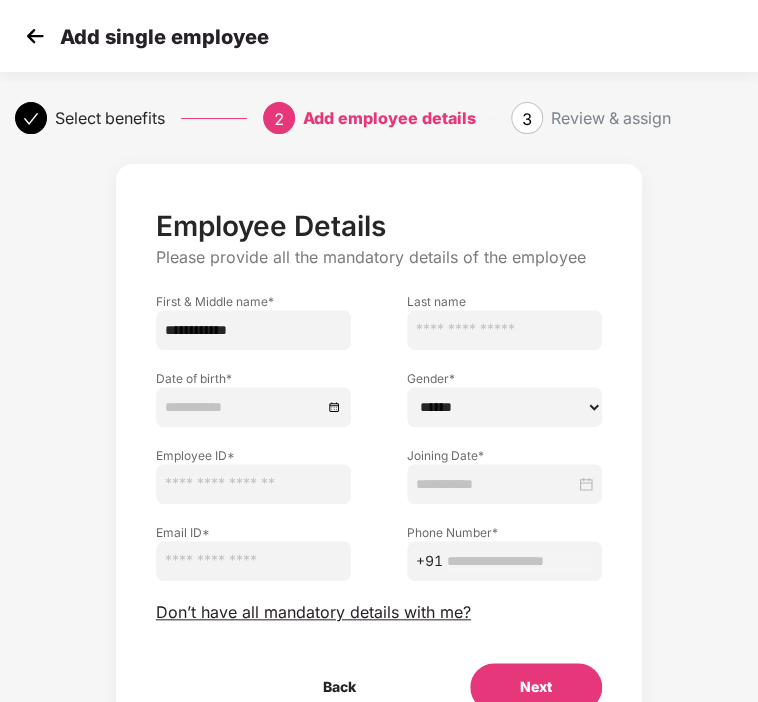 type on "**********" 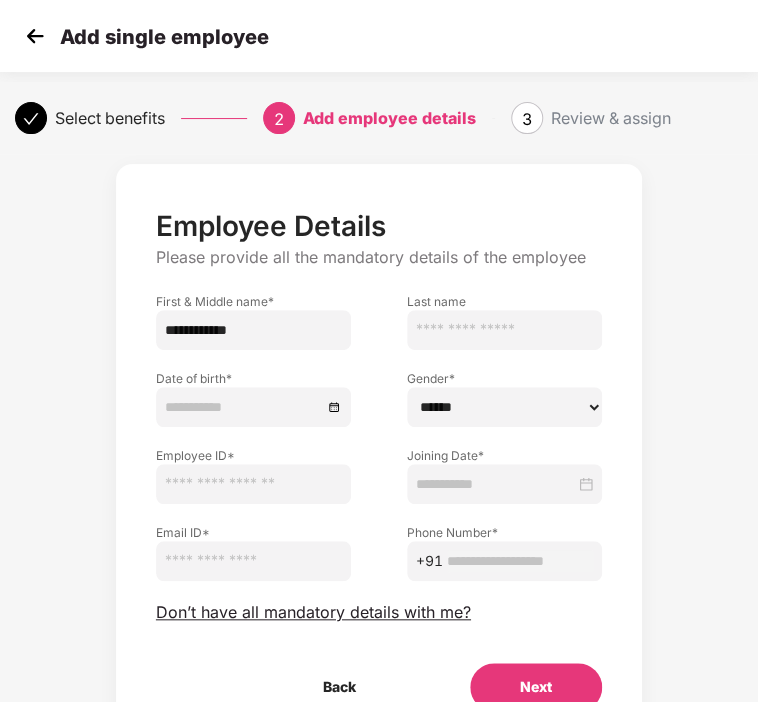 click at bounding box center (504, 330) 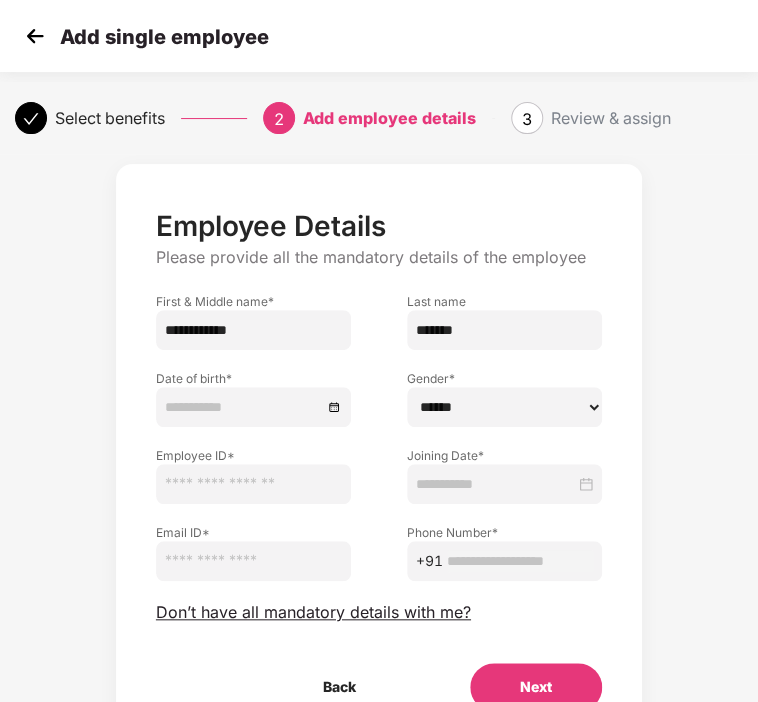 type on "*******" 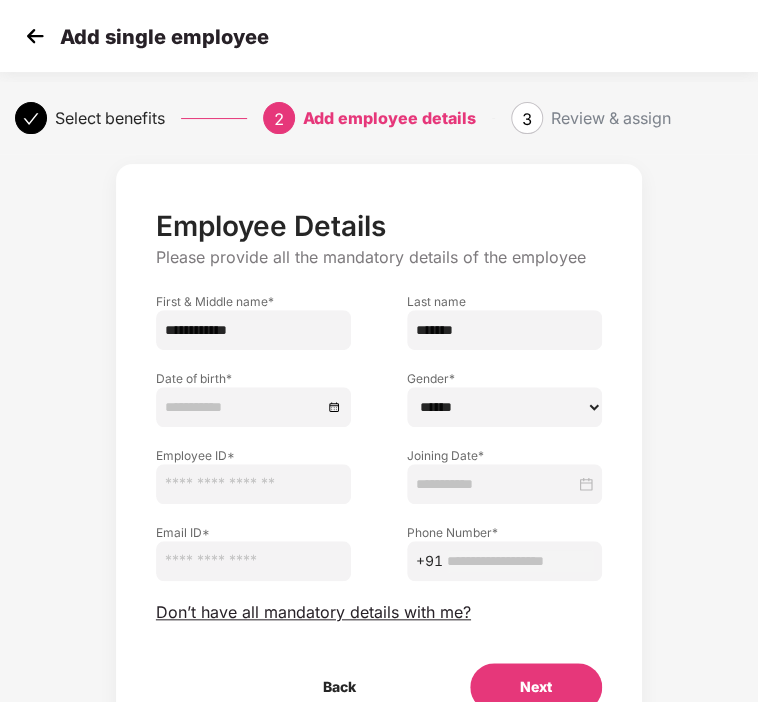 click at bounding box center [253, 407] 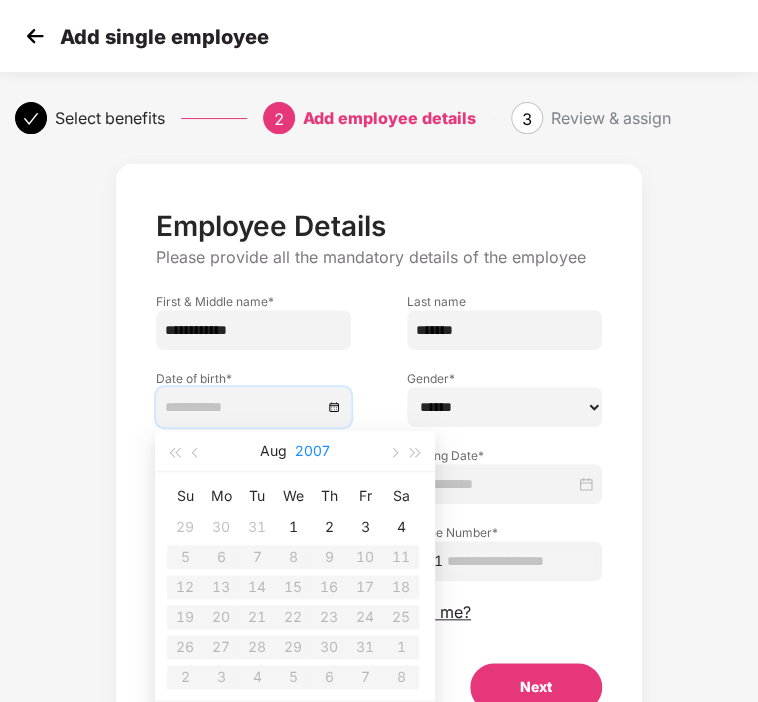 click on "2007" at bounding box center (312, 451) 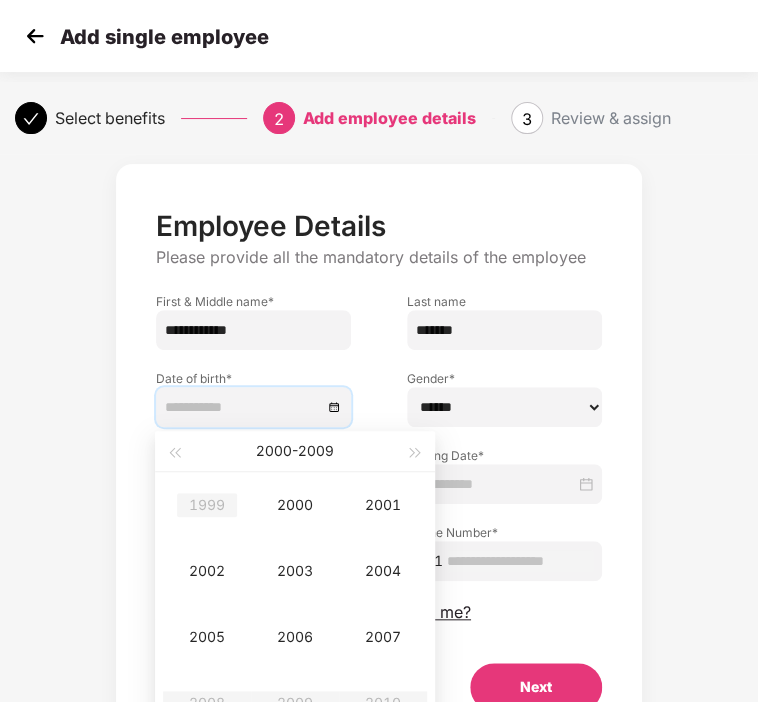 type on "**********" 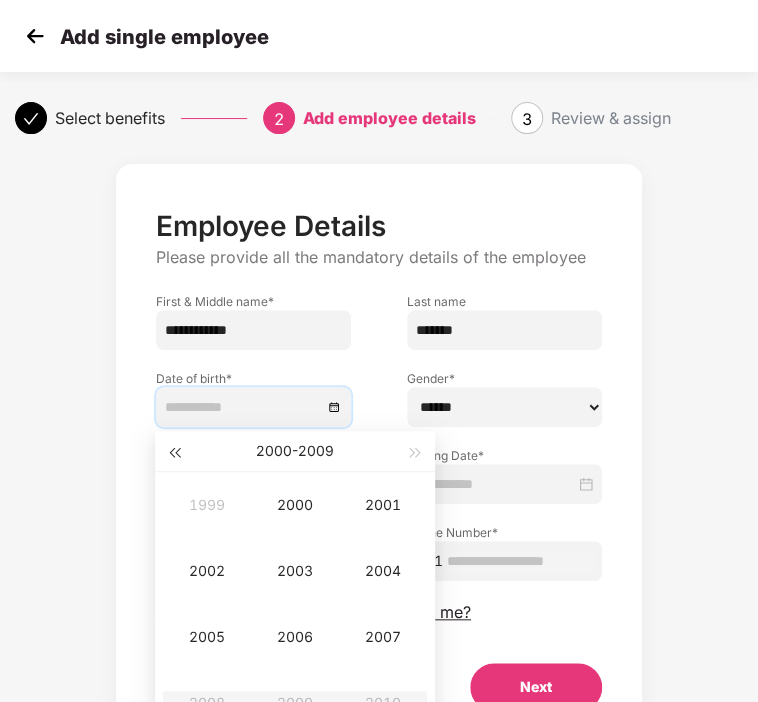 click at bounding box center (174, 451) 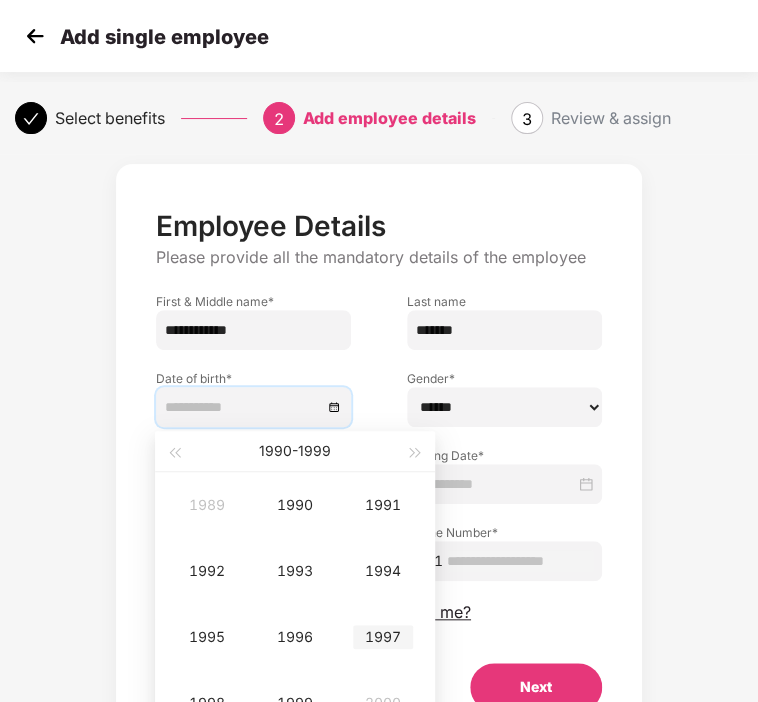 scroll, scrollTop: 99, scrollLeft: 0, axis: vertical 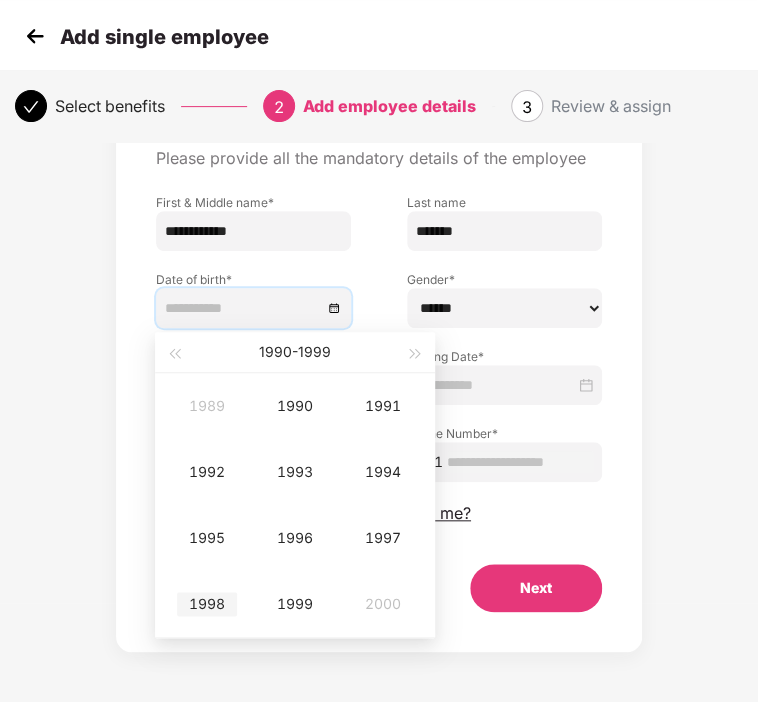 type on "**********" 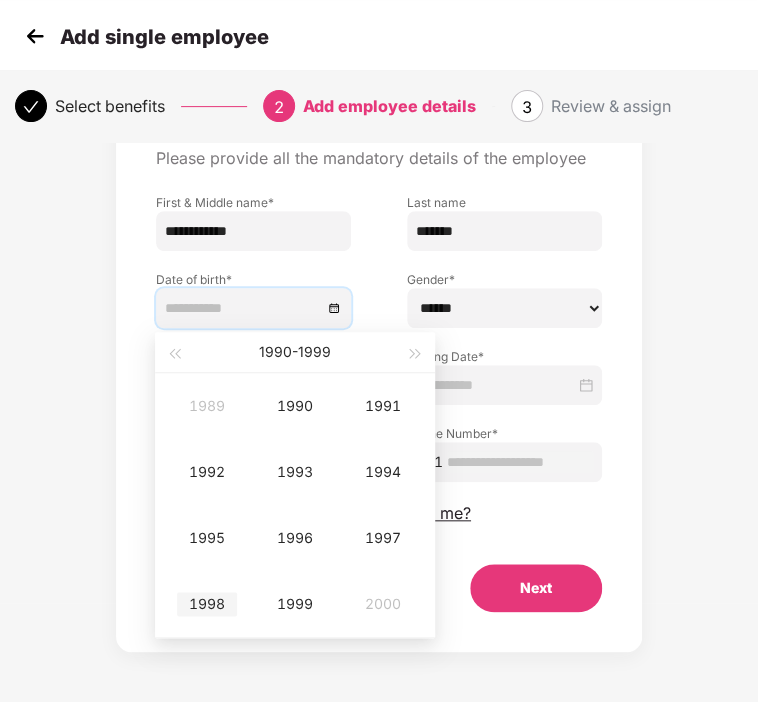 click on "1998" at bounding box center (207, 604) 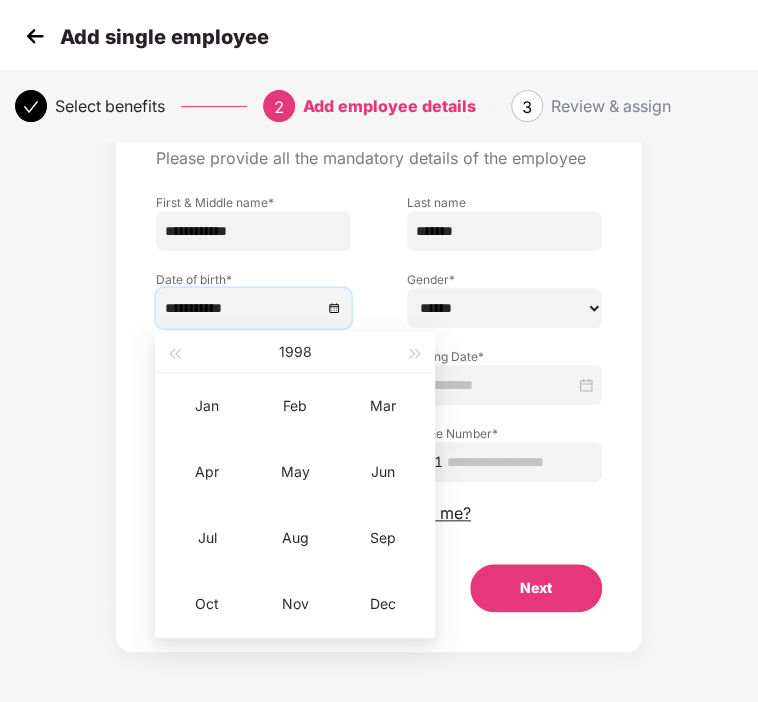 type on "**********" 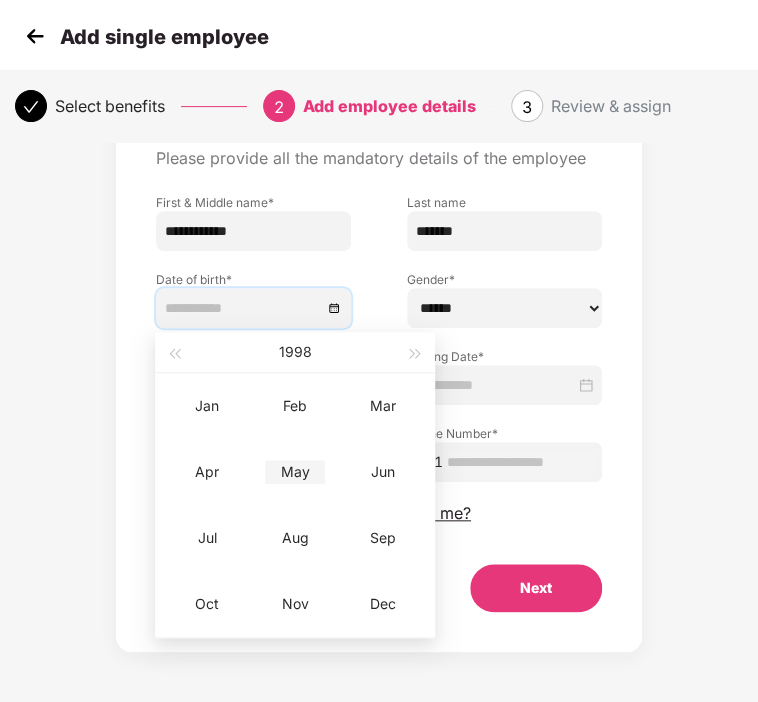 type on "**********" 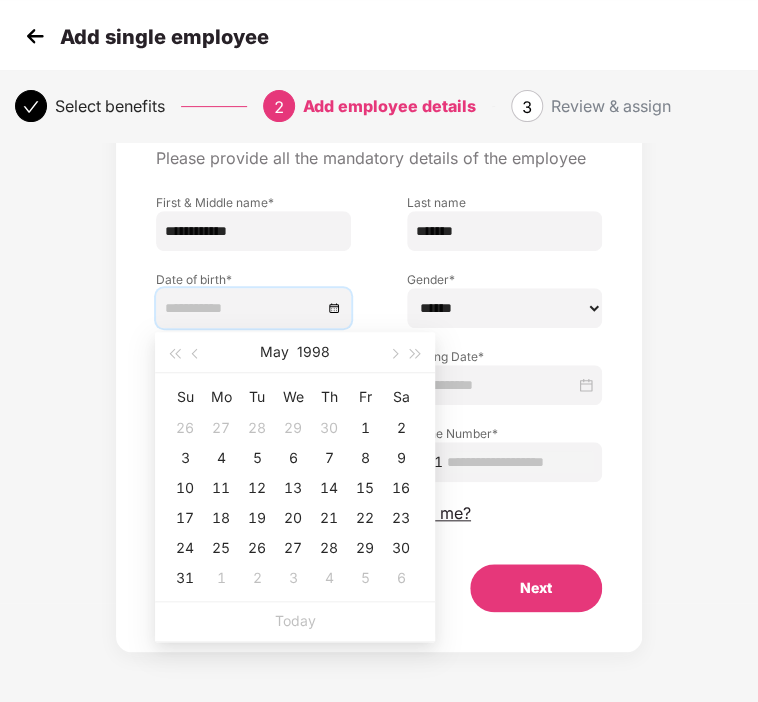 type on "**********" 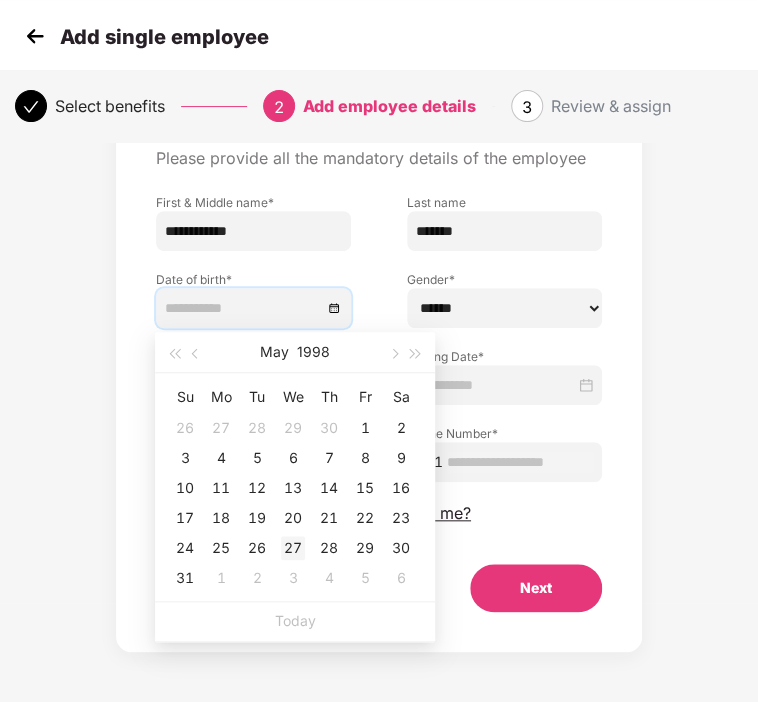 type on "**********" 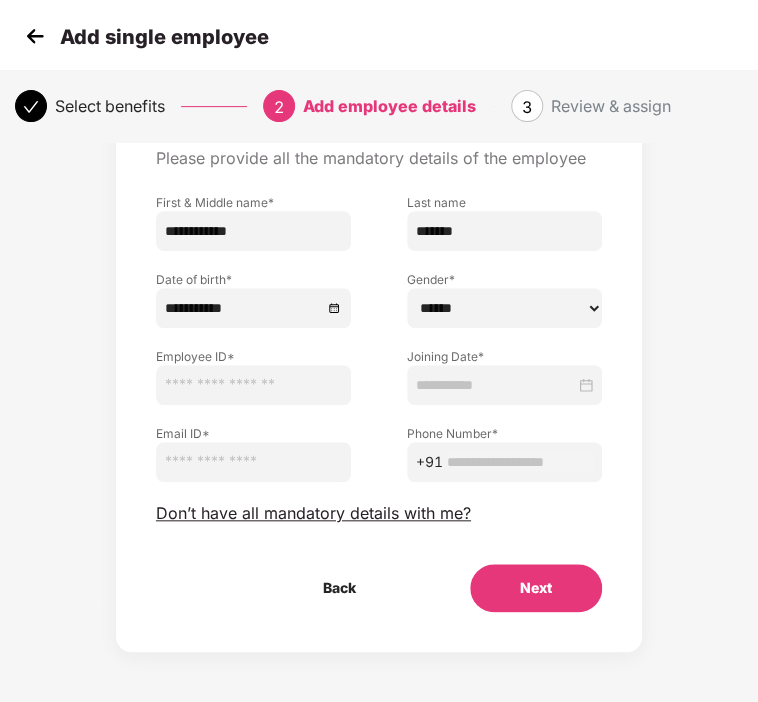 click on "****** **** ******" at bounding box center [504, 308] 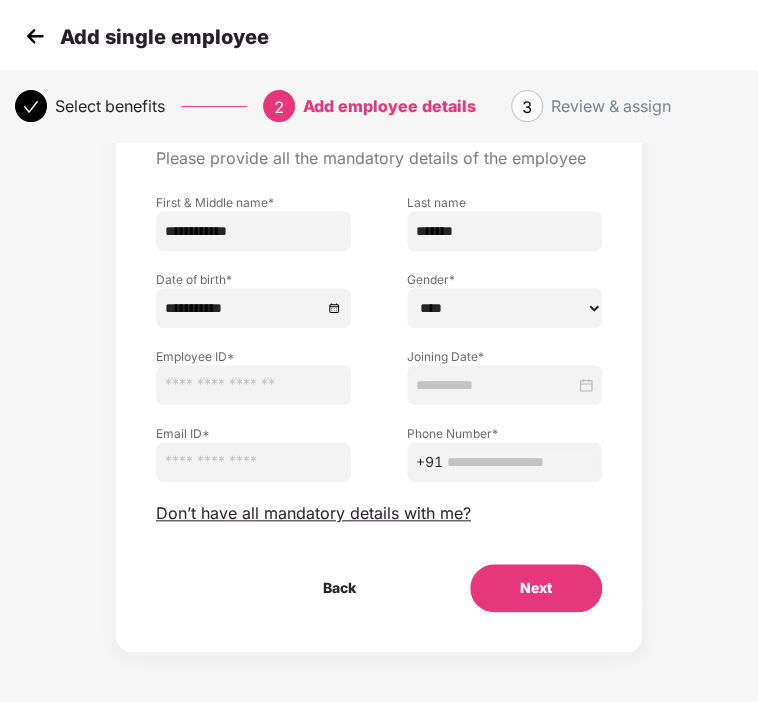 click on "****** **** ******" at bounding box center (504, 308) 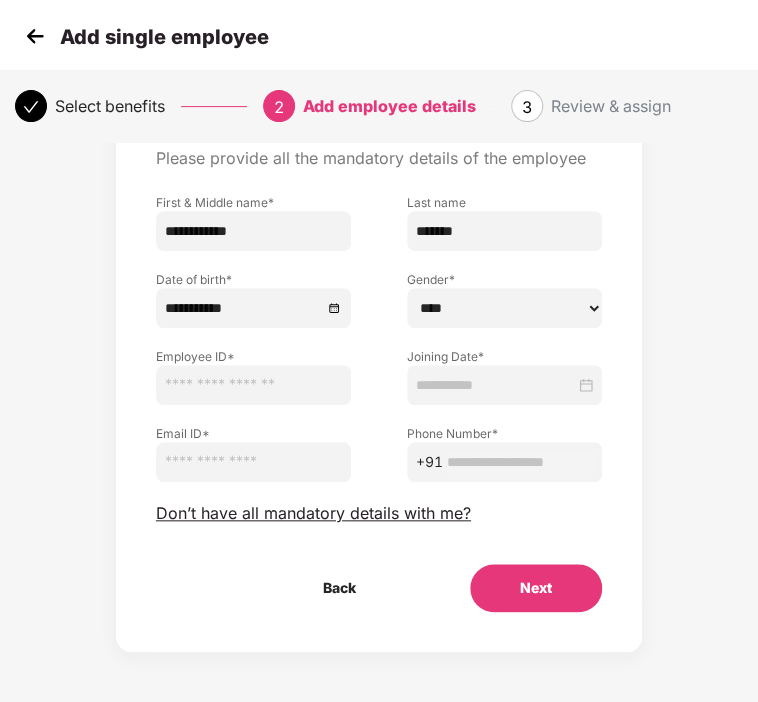 click at bounding box center (253, 385) 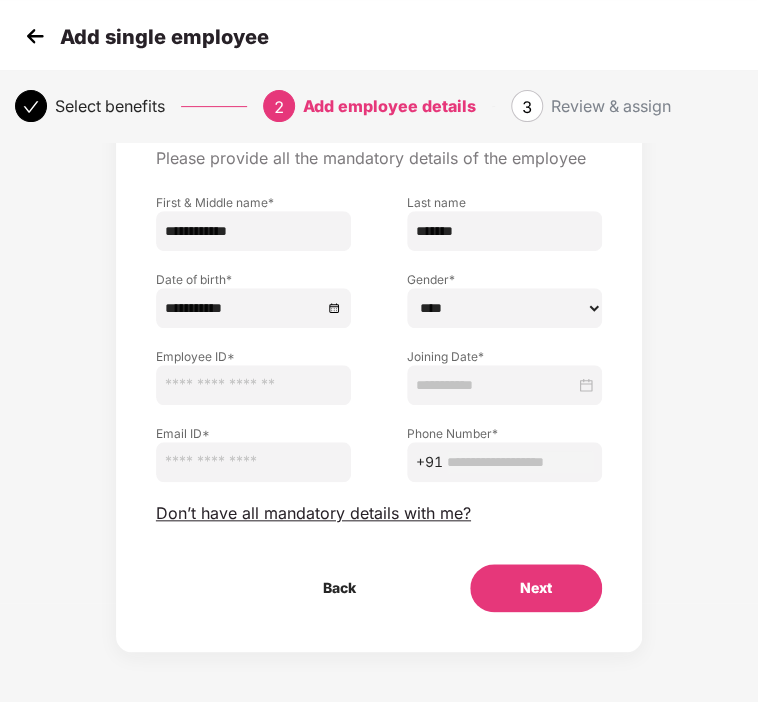 paste on "*********" 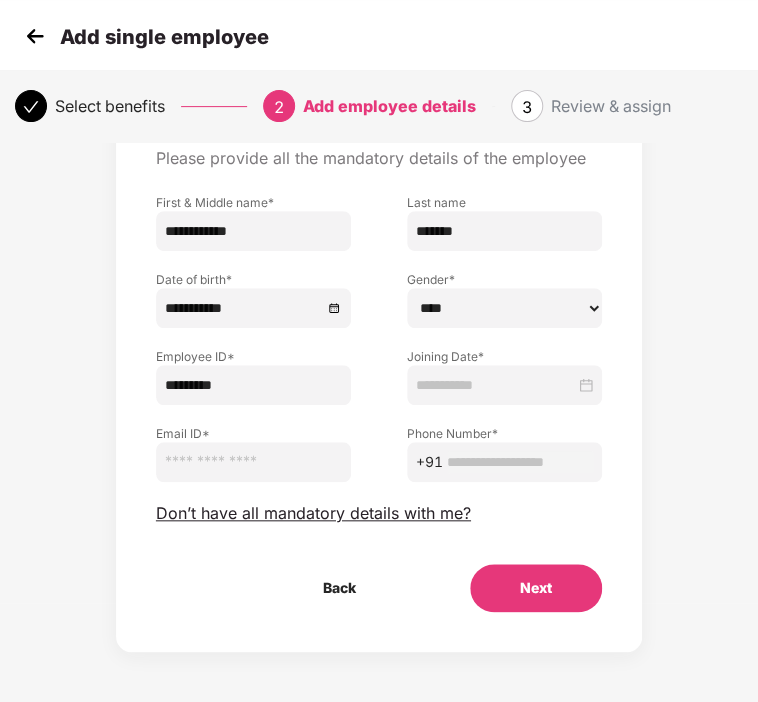 type on "*********" 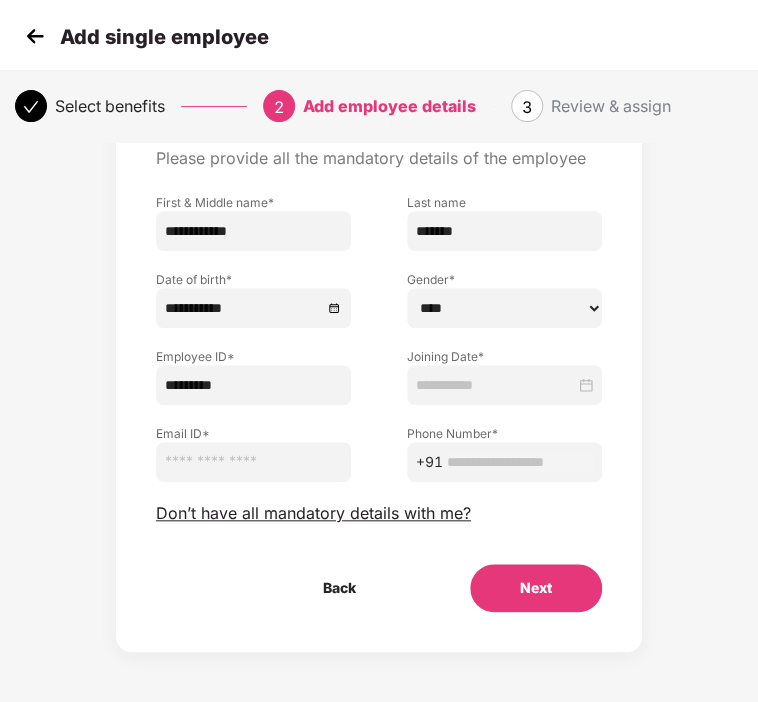 click at bounding box center (495, 385) 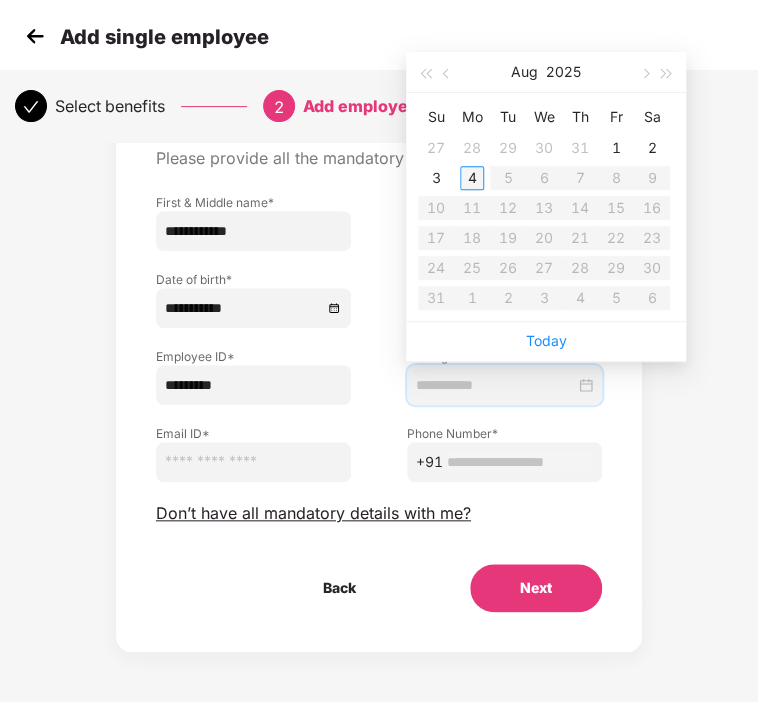 type on "**********" 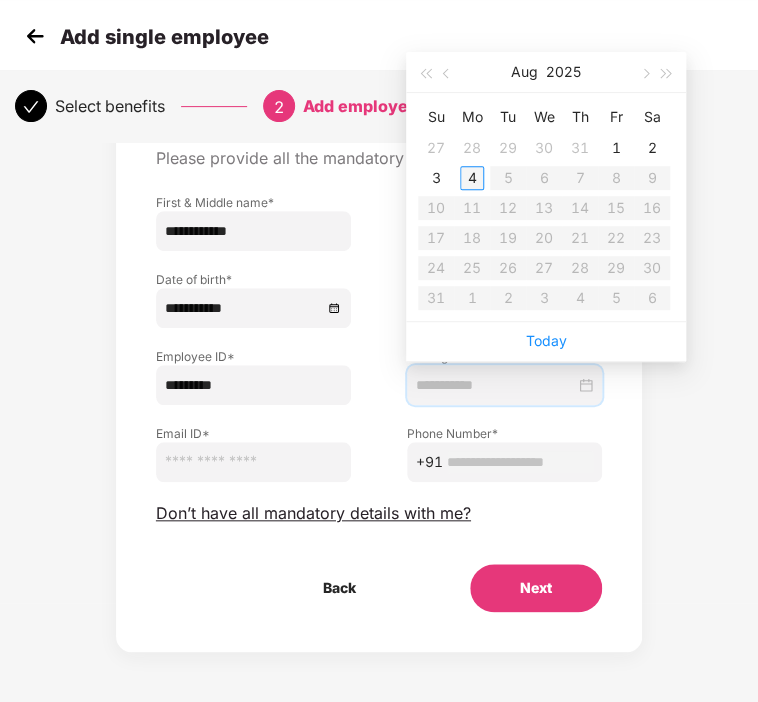 click on "4" at bounding box center (472, 178) 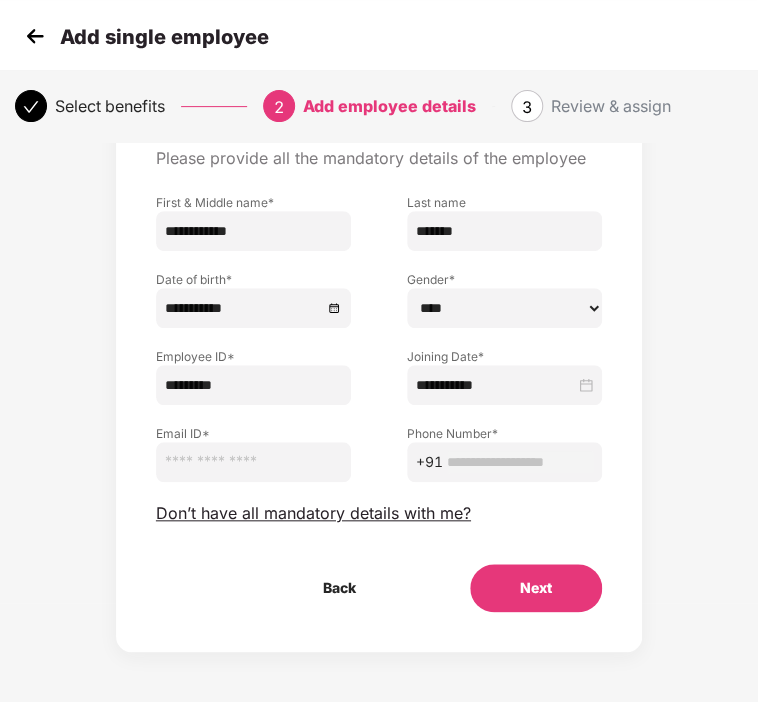 click at bounding box center [253, 462] 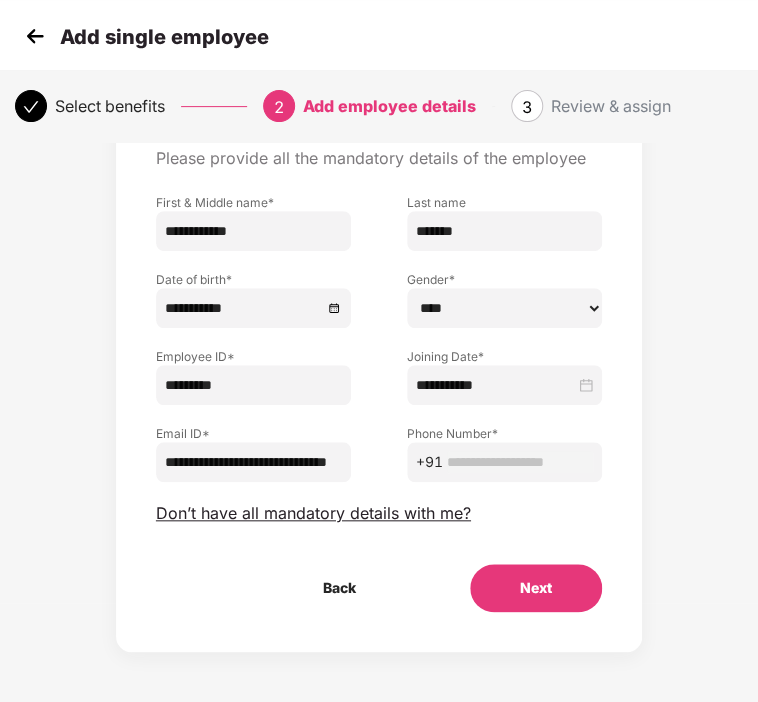 type on "**********" 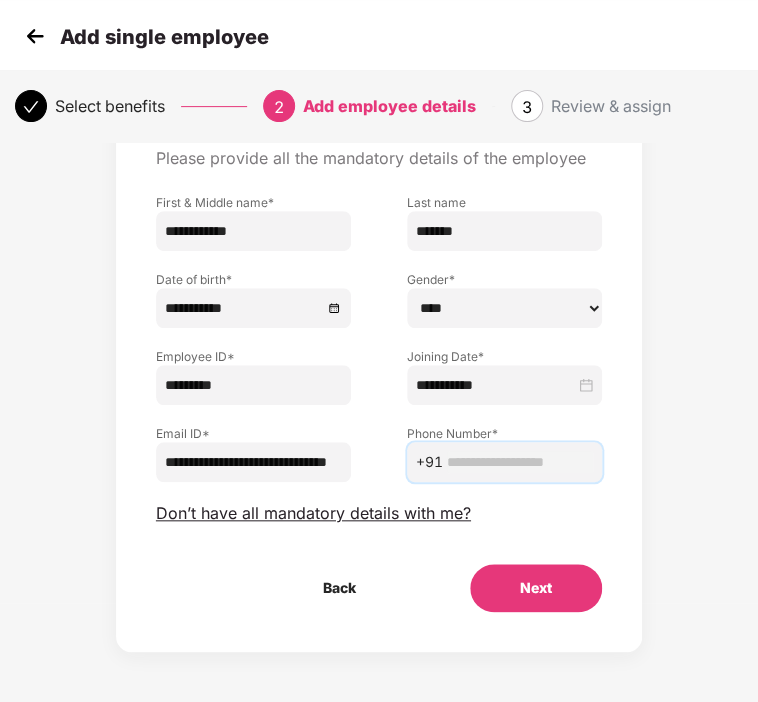 click at bounding box center (520, 462) 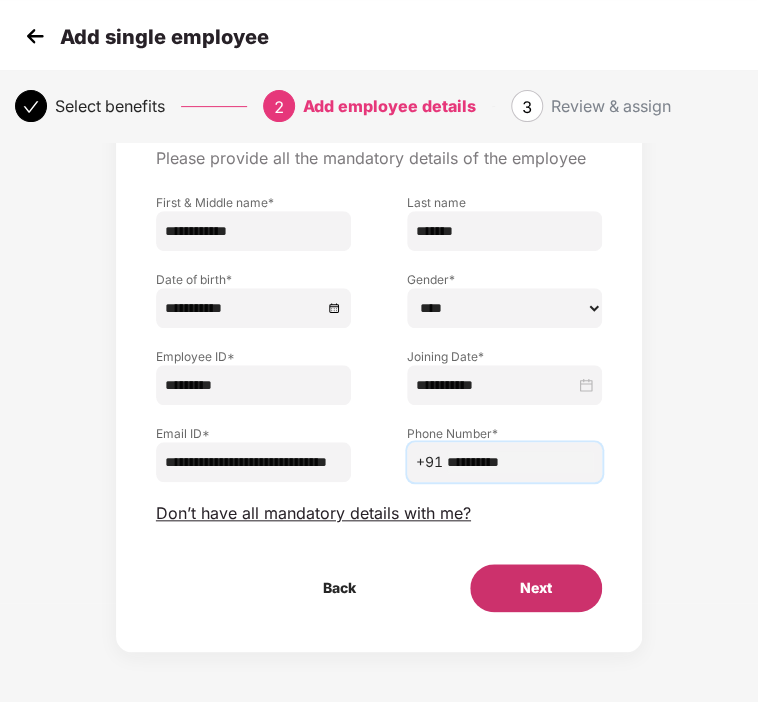 type on "**********" 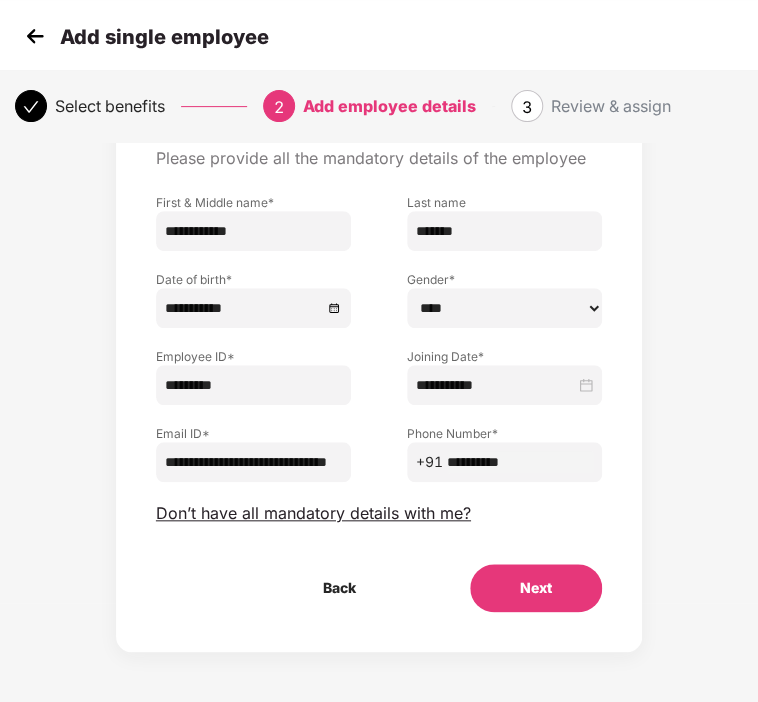click on "Next" at bounding box center [536, 588] 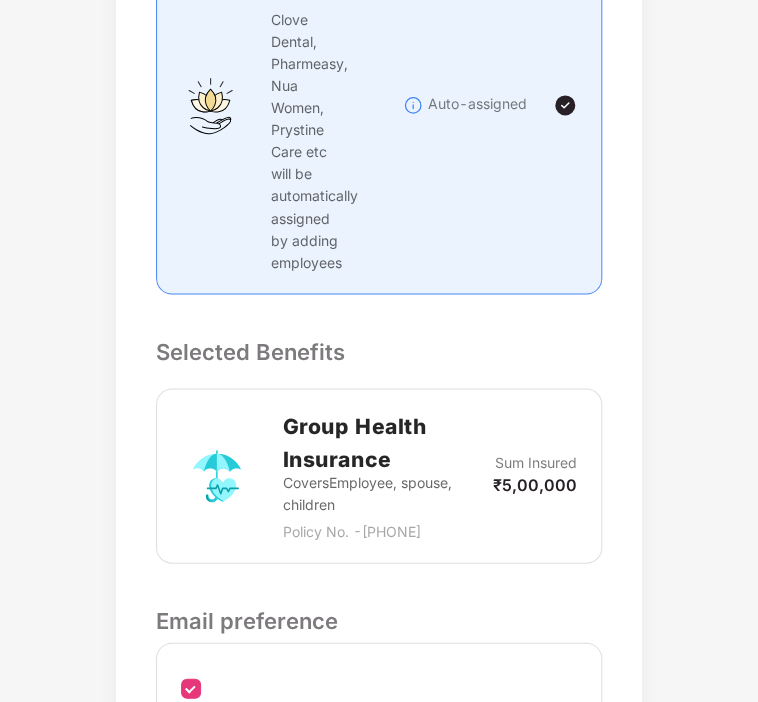scroll, scrollTop: 1029, scrollLeft: 0, axis: vertical 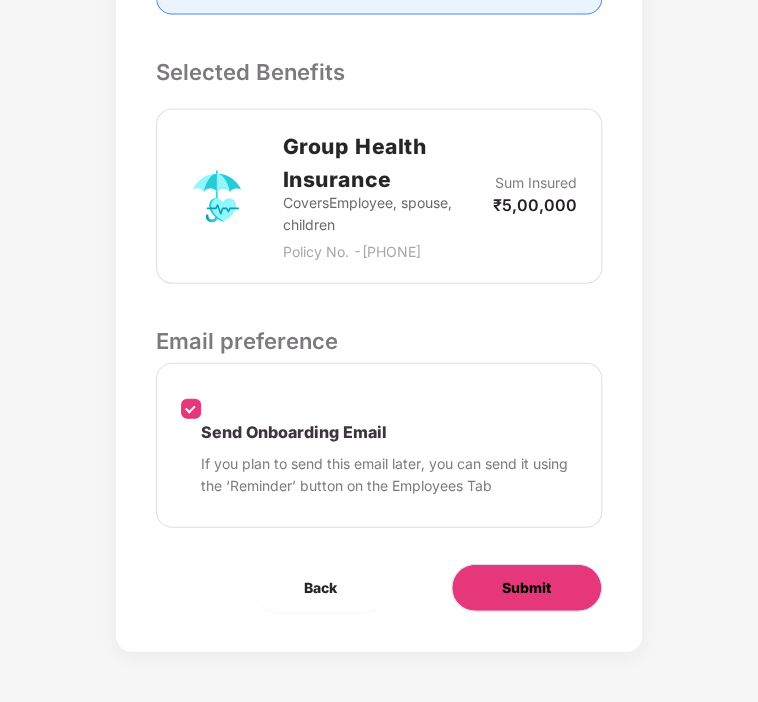 click on "Submit" at bounding box center [526, 588] 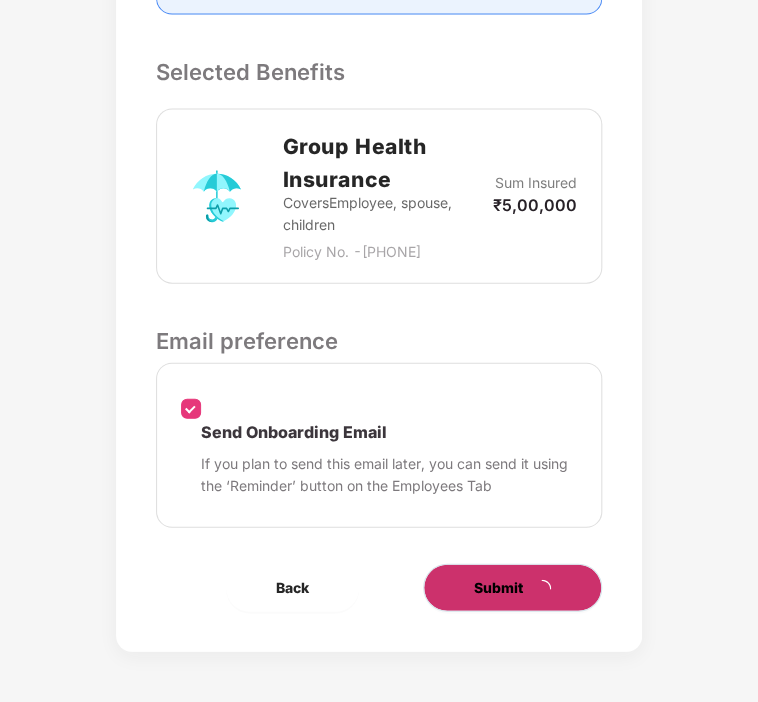 scroll, scrollTop: 0, scrollLeft: 0, axis: both 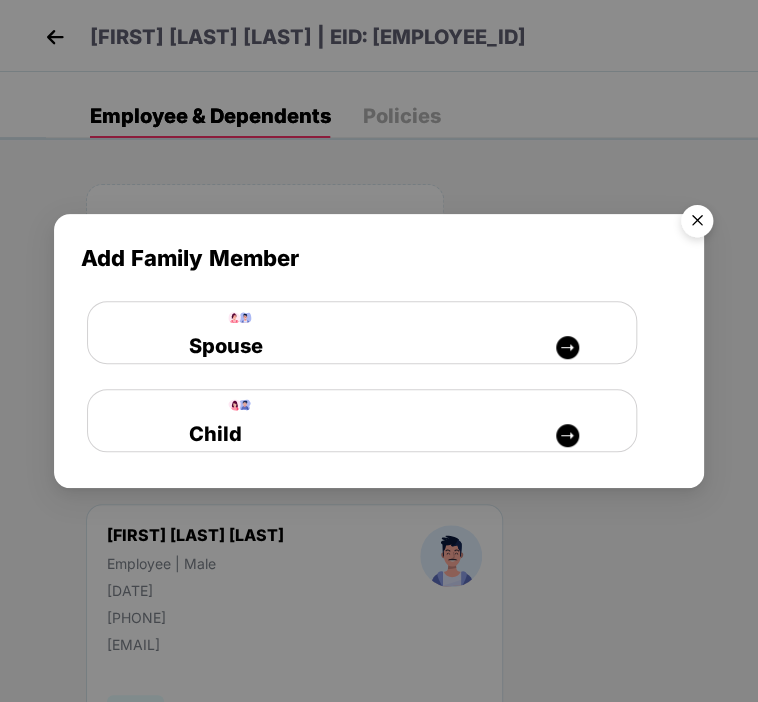 click at bounding box center (697, 224) 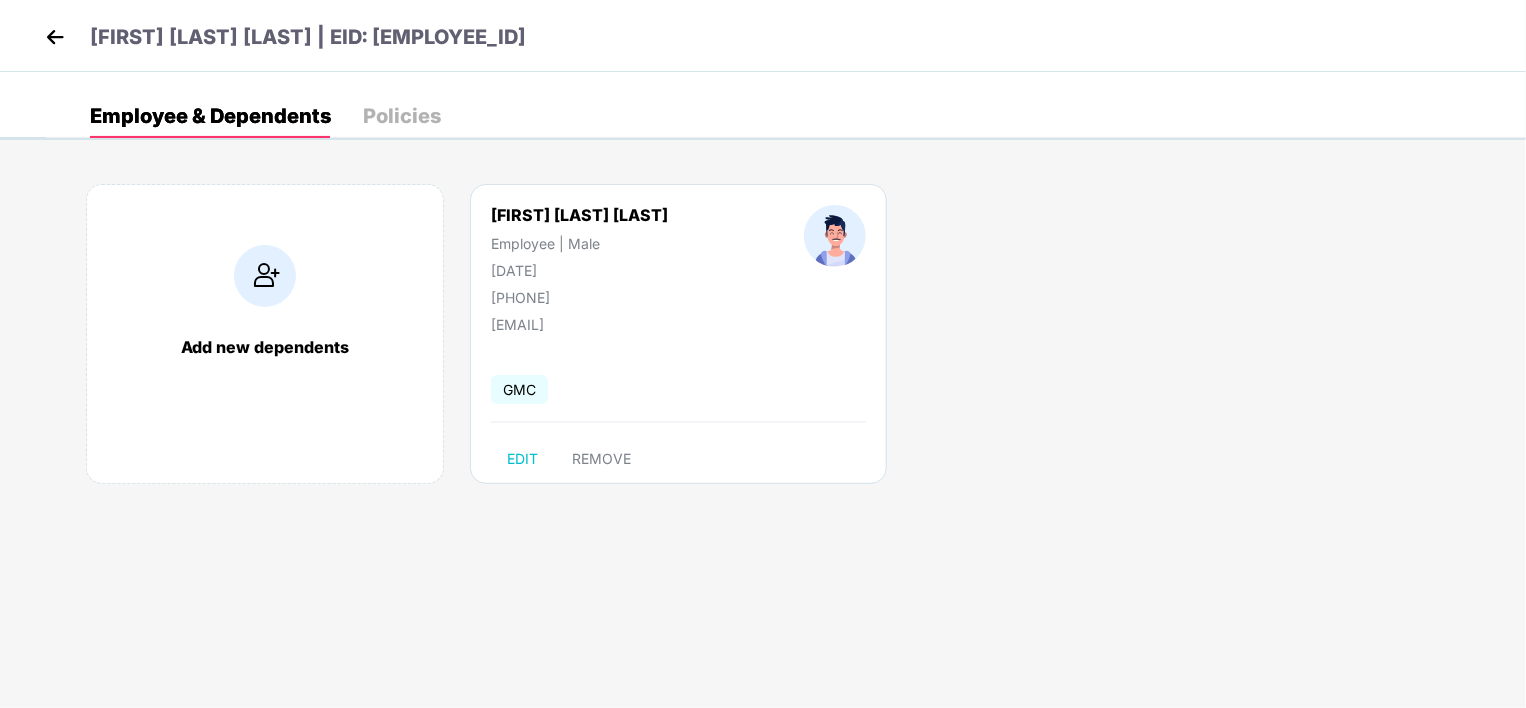 click at bounding box center (55, 37) 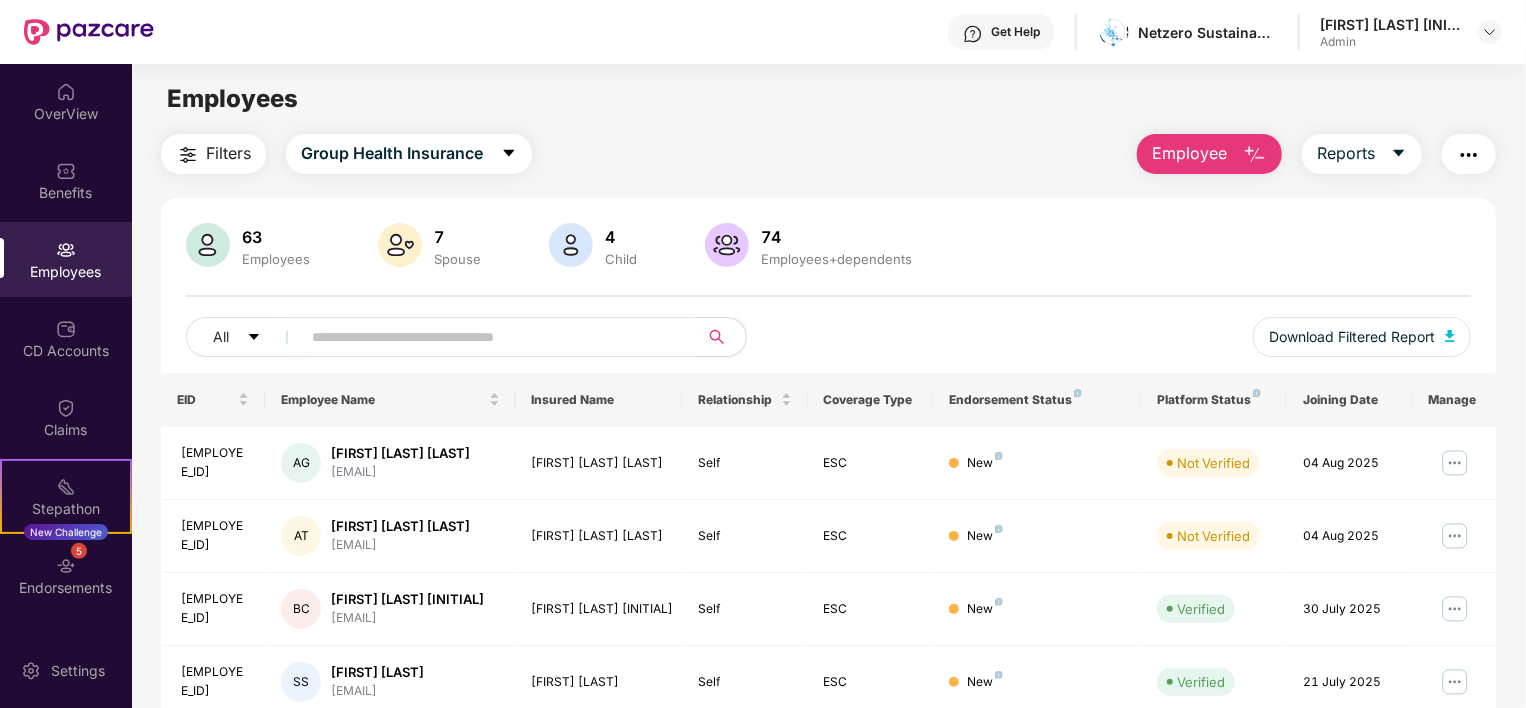 click on "Employee" at bounding box center (1189, 153) 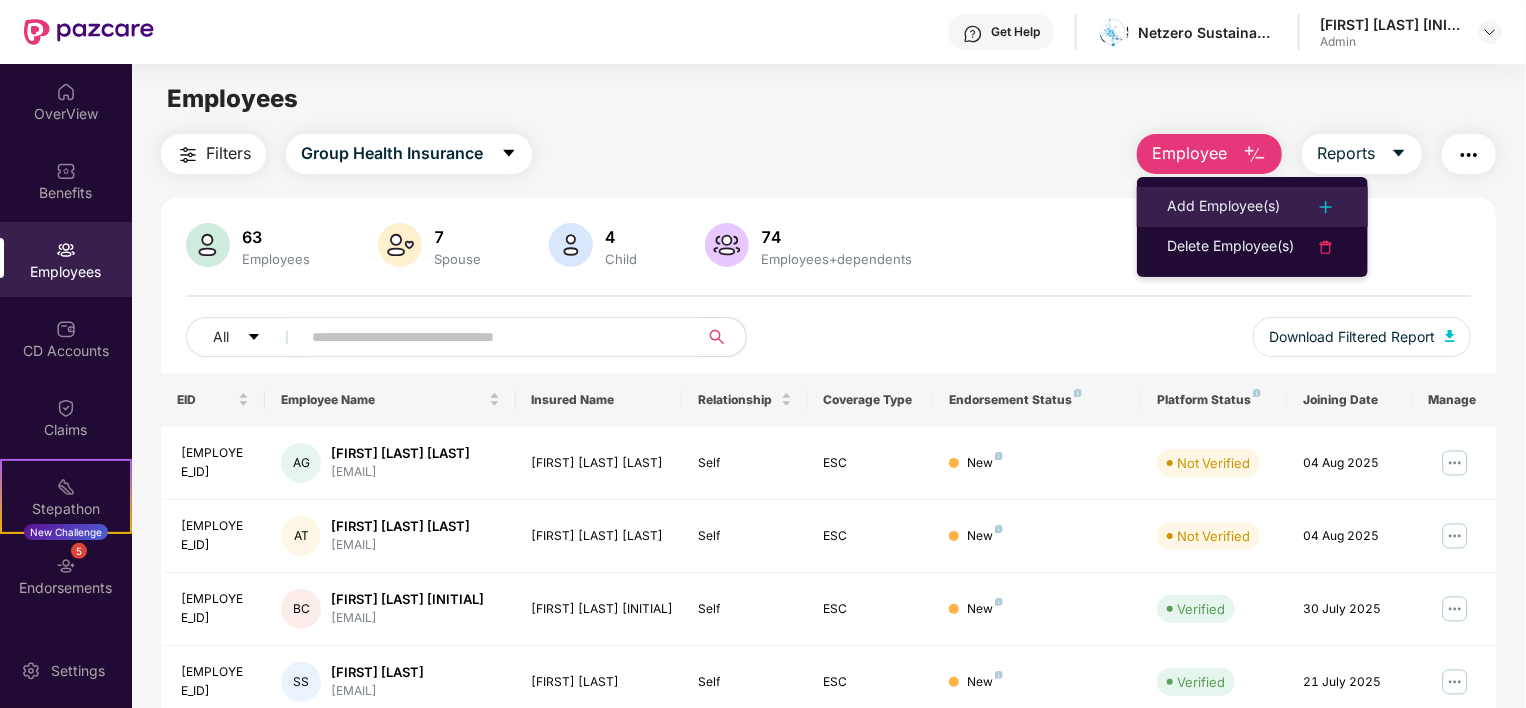 click on "Add Employee(s)" at bounding box center [1223, 207] 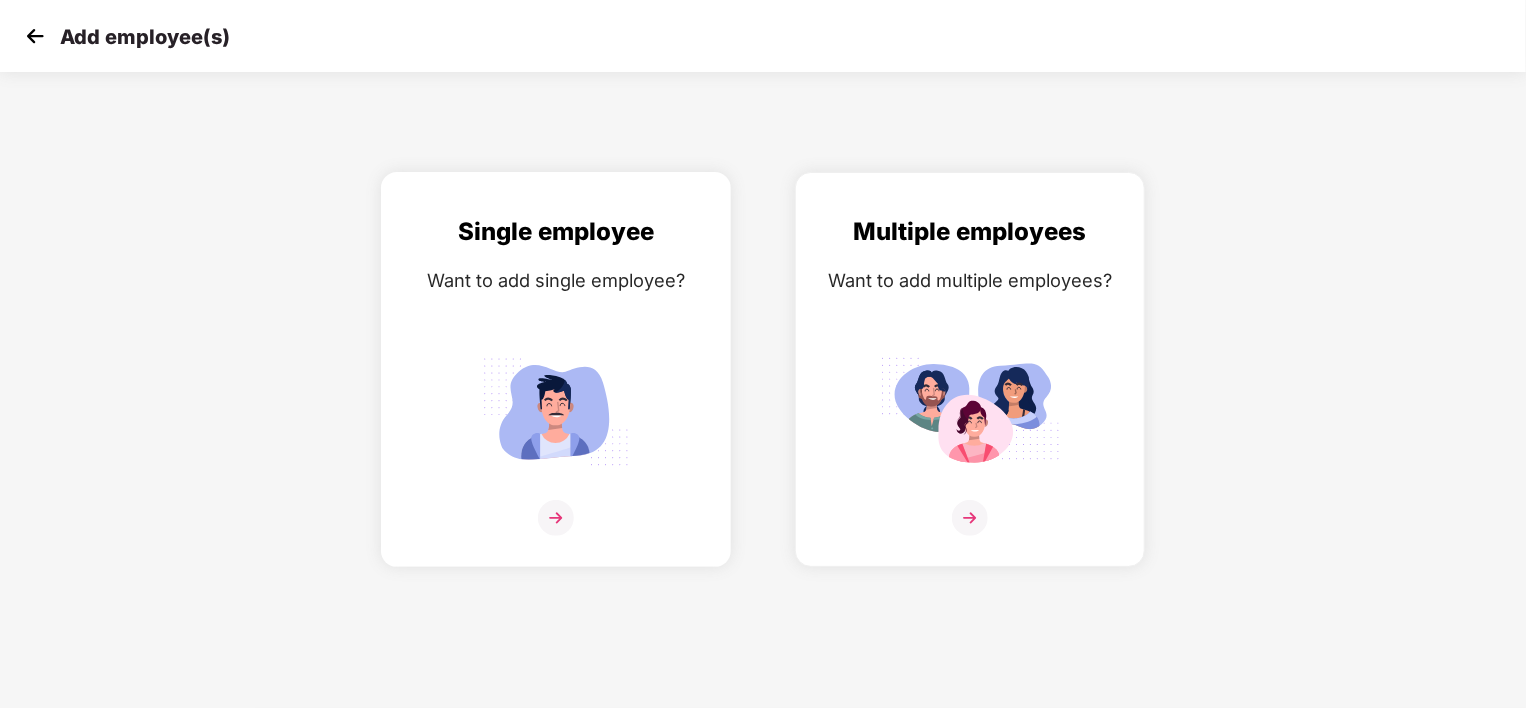 click on "Single employee Want to add single employee?" at bounding box center (556, 387) 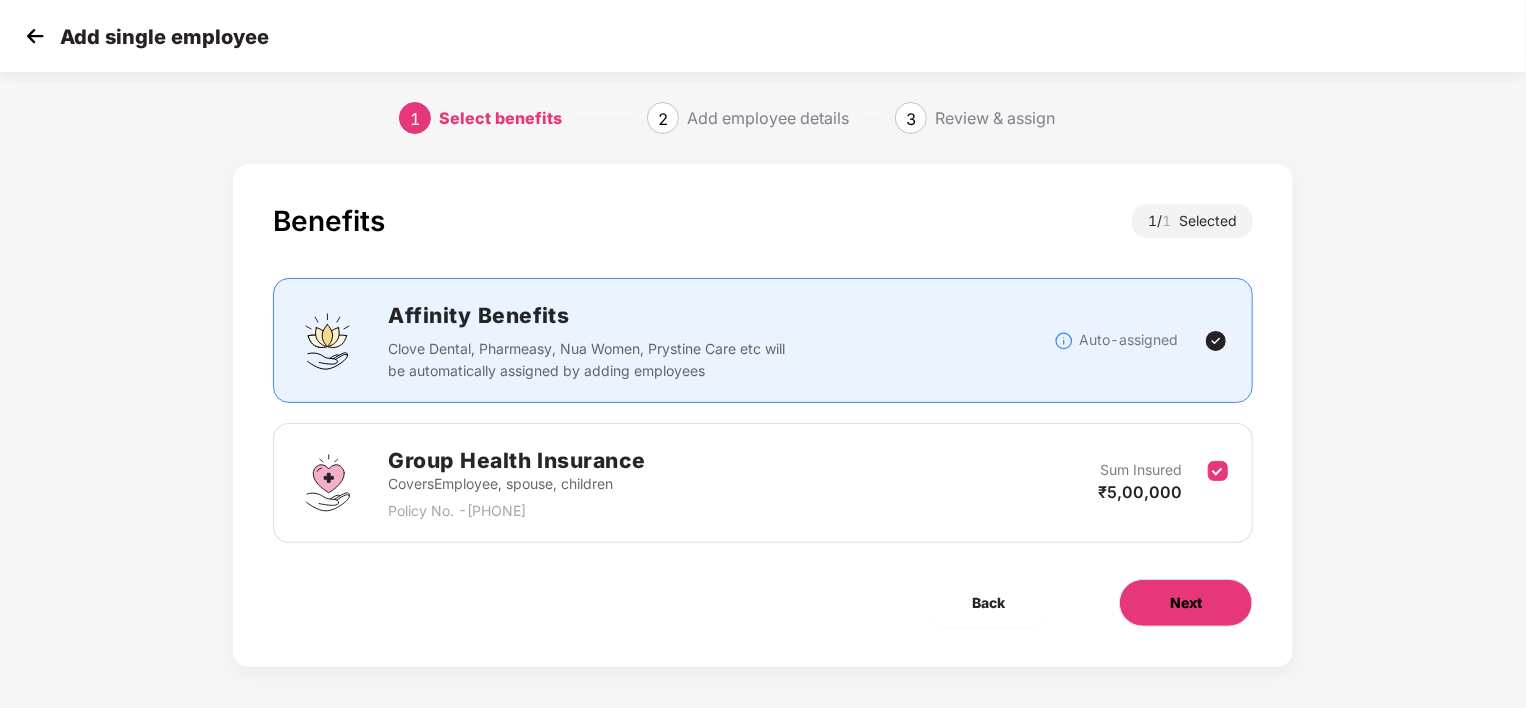 click on "Next" at bounding box center [1186, 603] 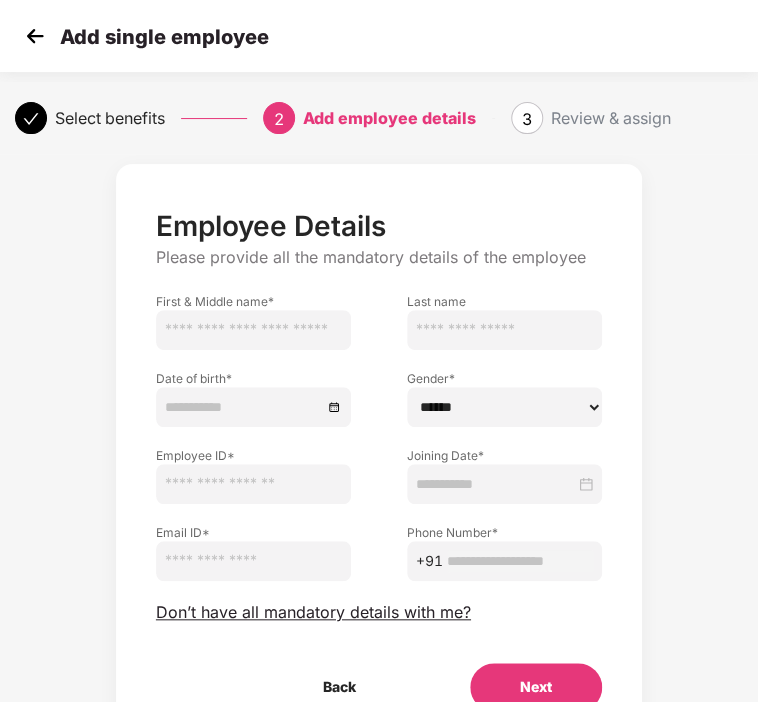 click at bounding box center [253, 330] 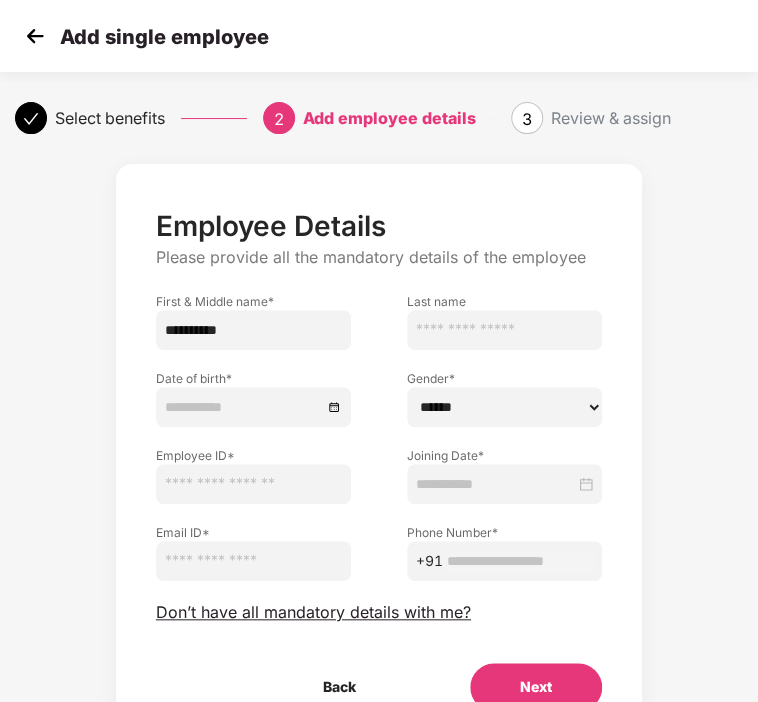 type on "**********" 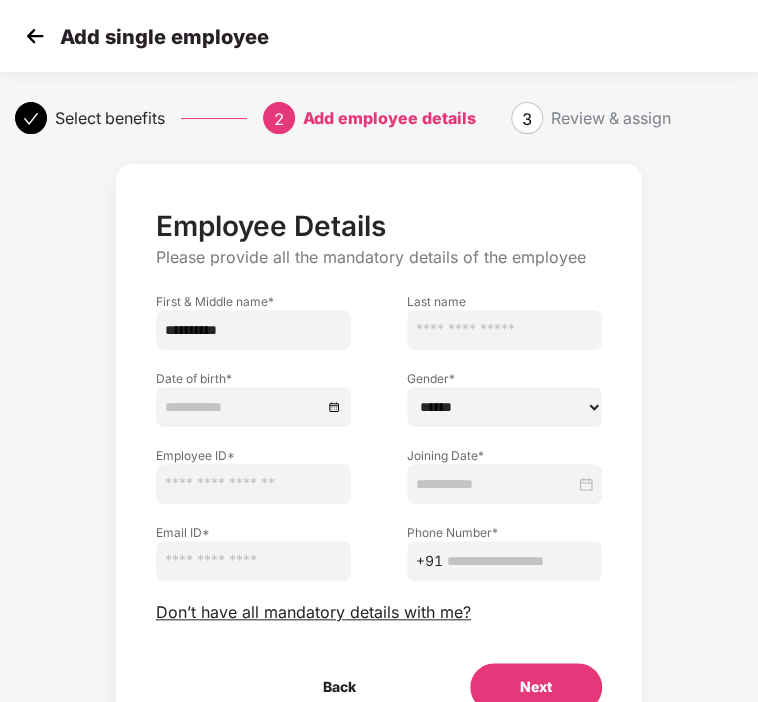 click at bounding box center (504, 330) 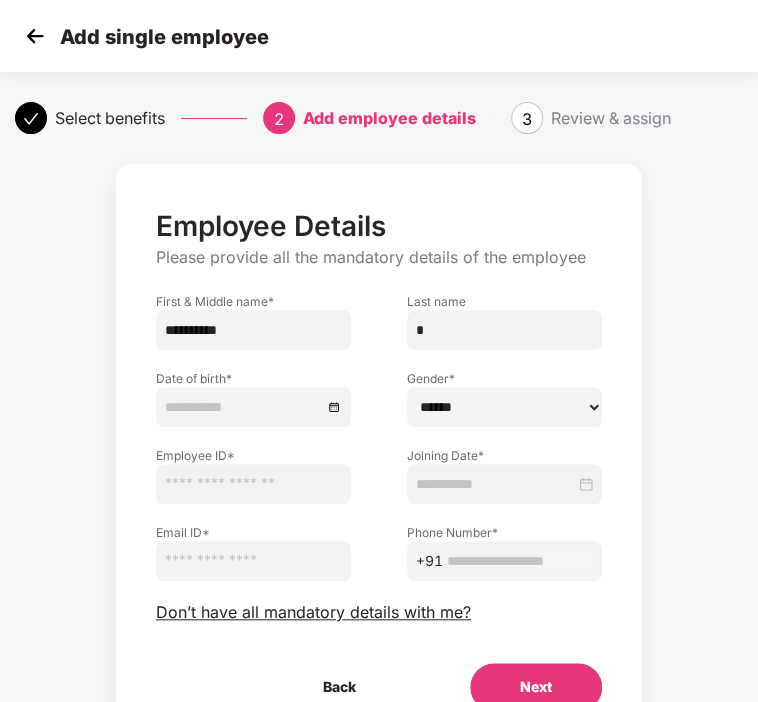 type on "*" 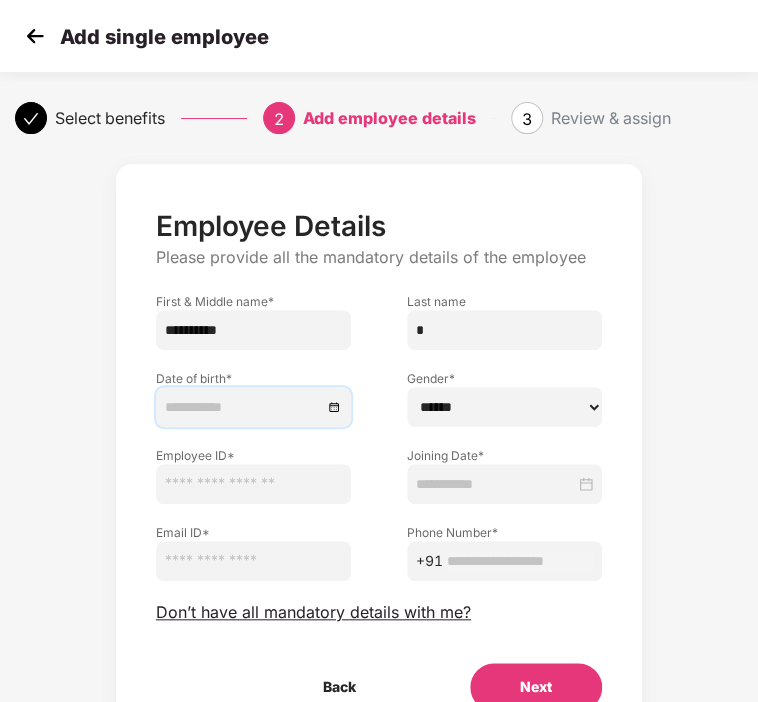 click at bounding box center [243, 407] 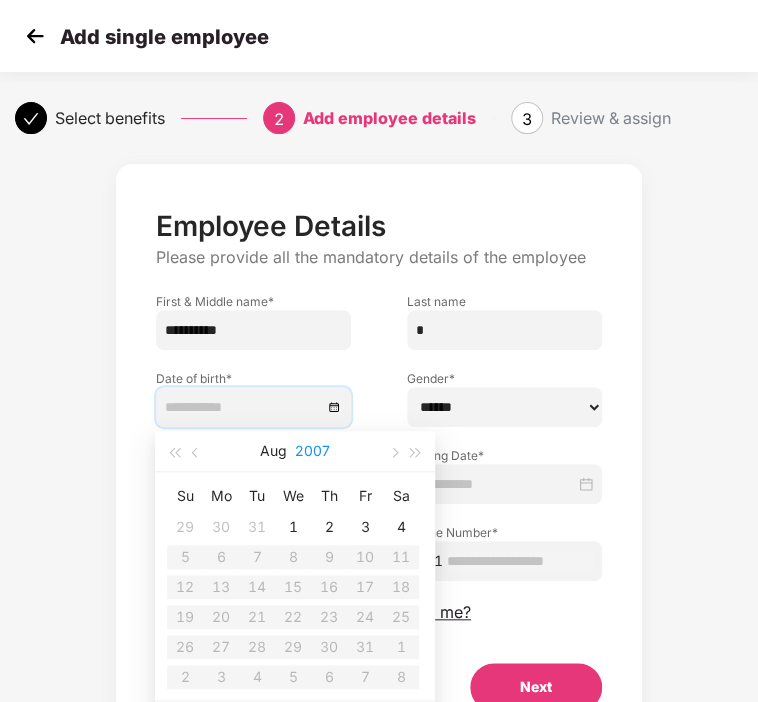 click on "2007" at bounding box center [312, 451] 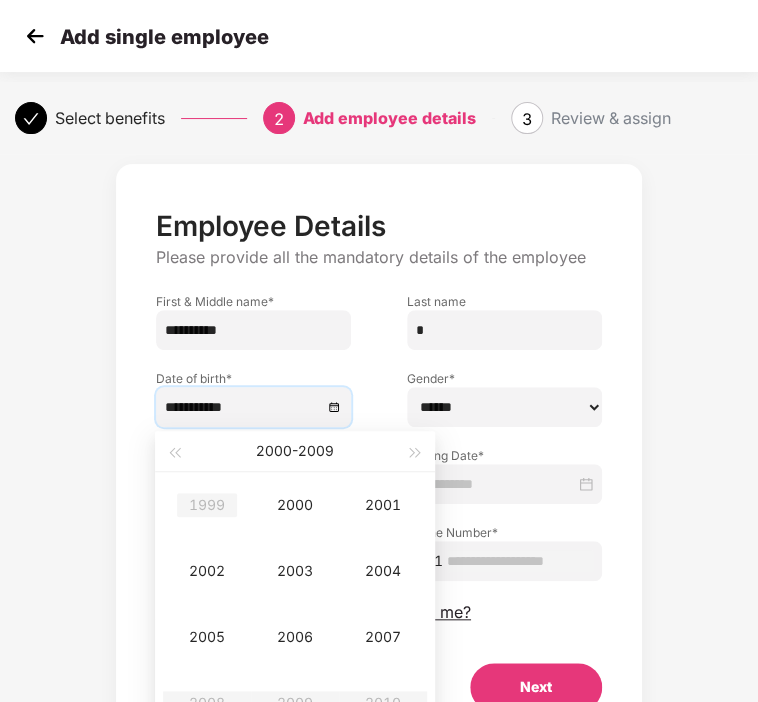 type on "**********" 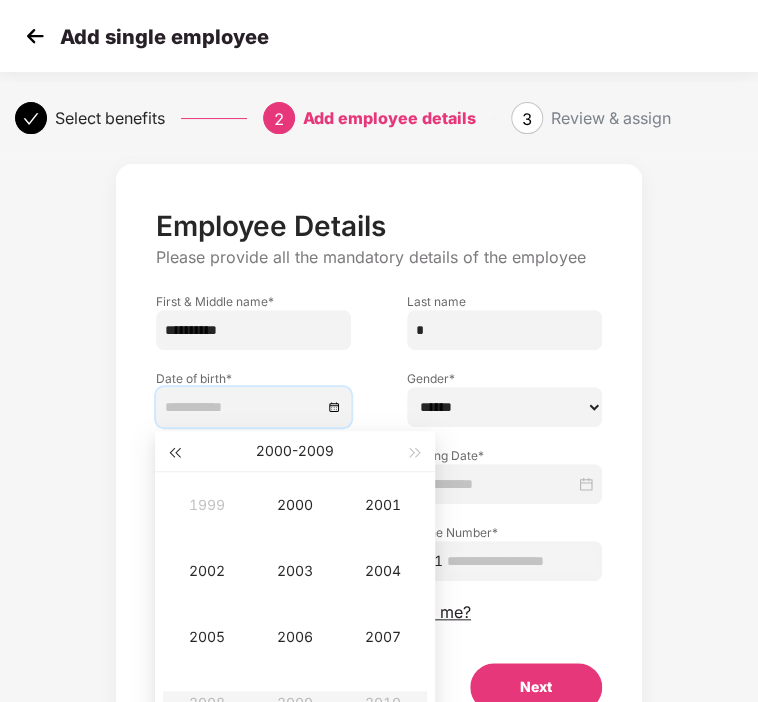 click at bounding box center (174, 453) 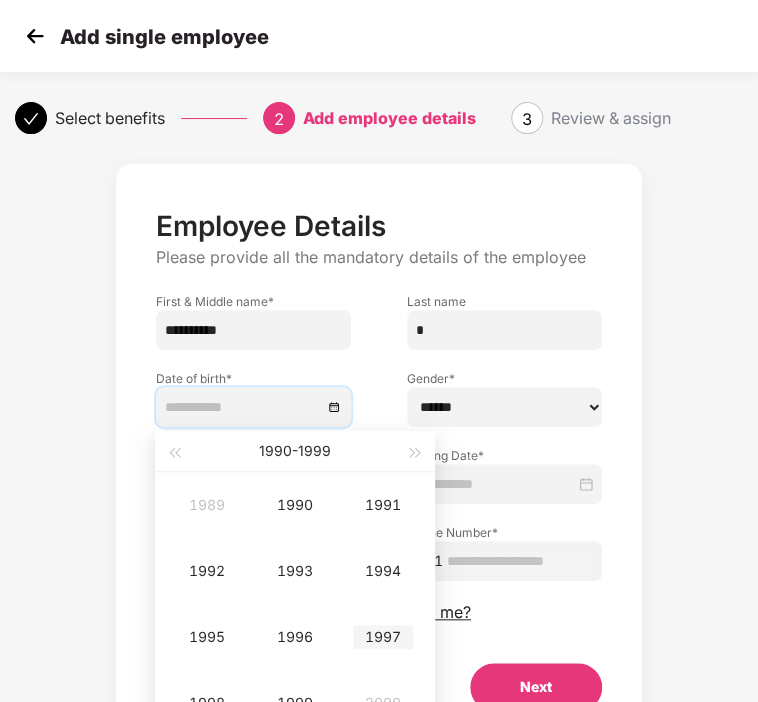 type on "**********" 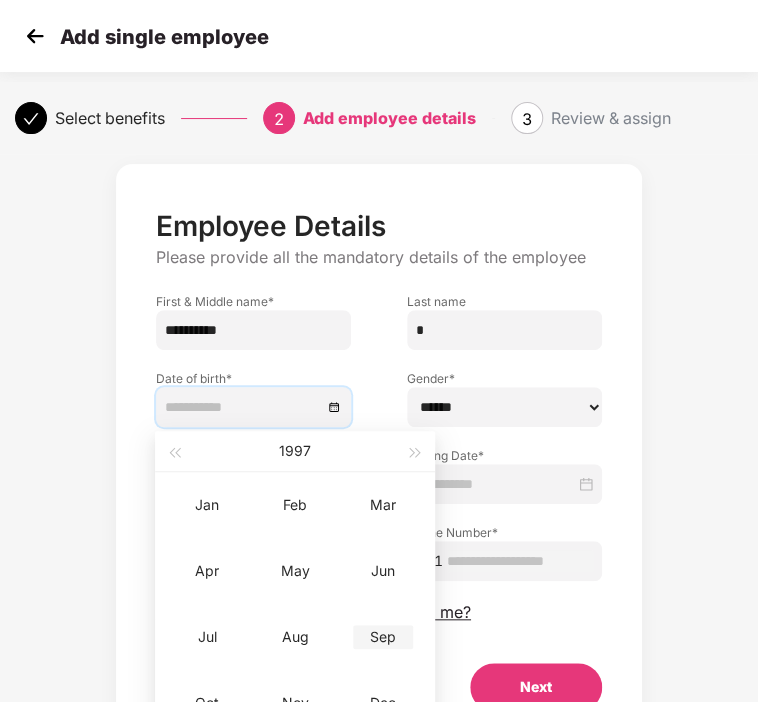 type on "**********" 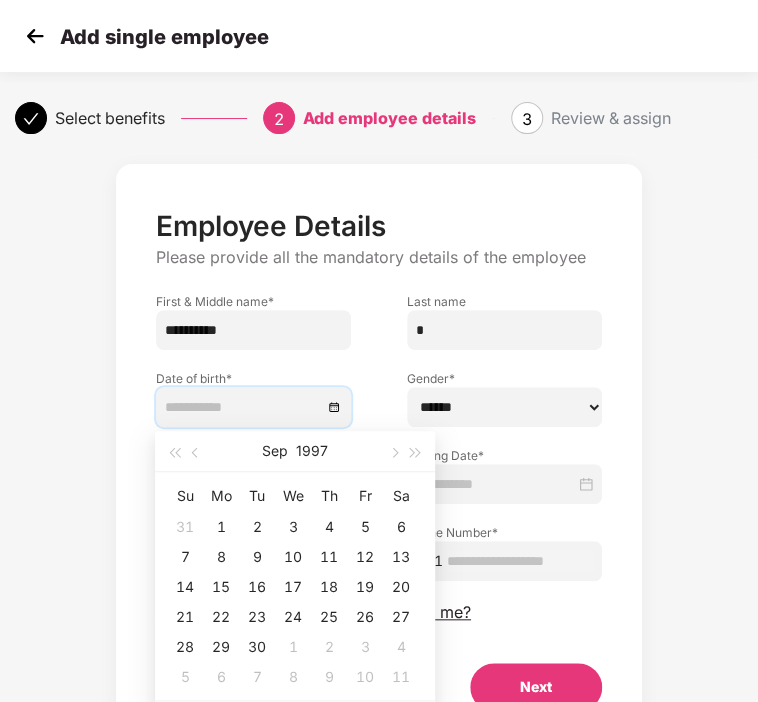 type on "**********" 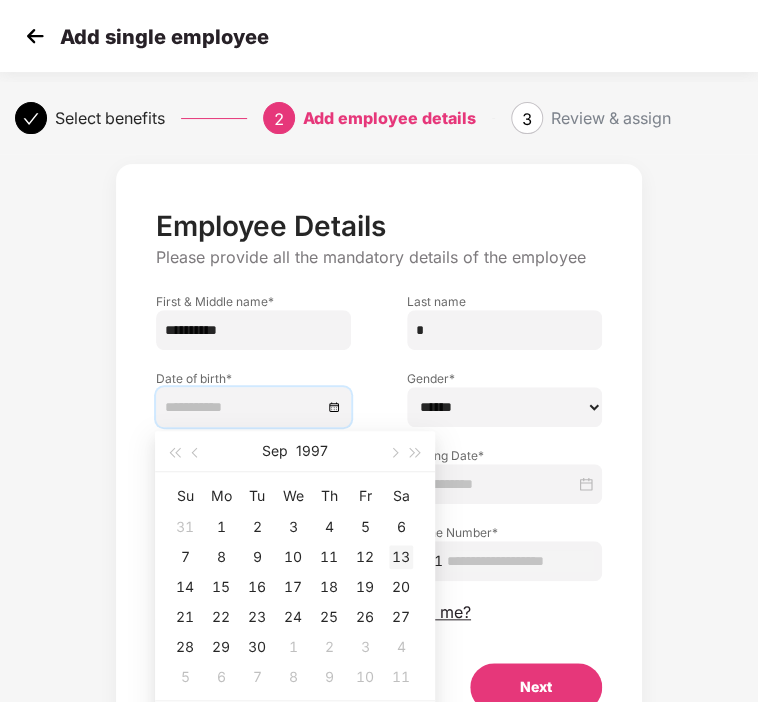 type on "**********" 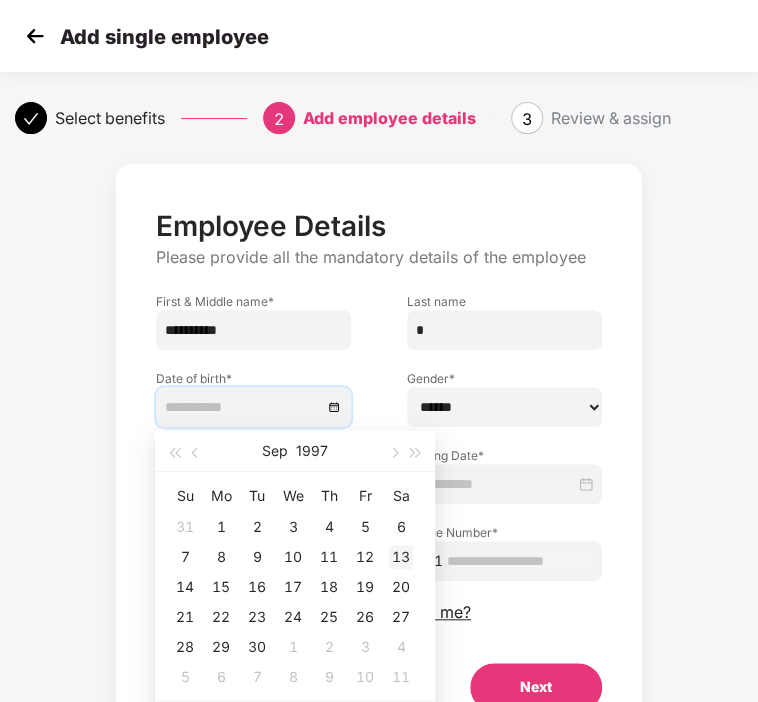 click on "13" at bounding box center (401, 557) 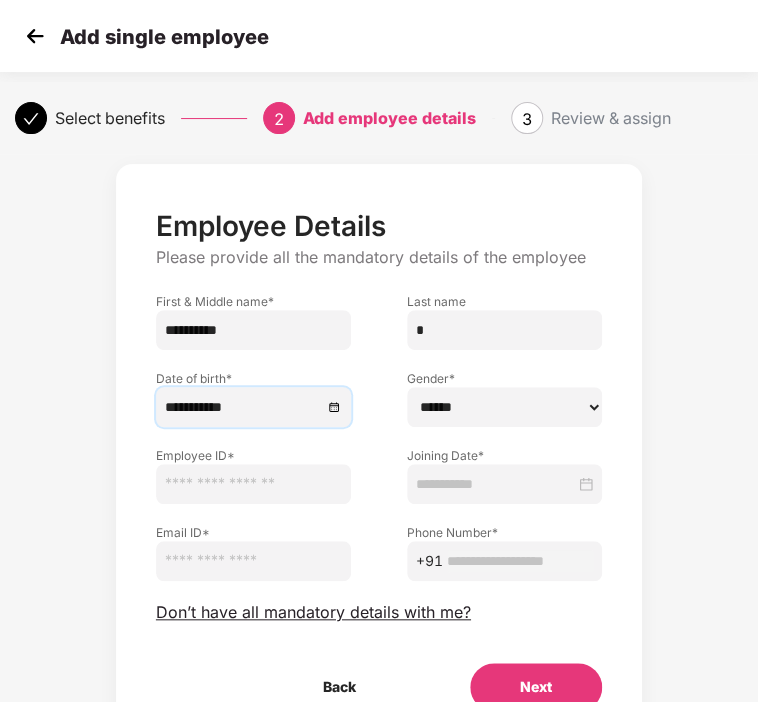 click on "****** **** ******" at bounding box center (504, 407) 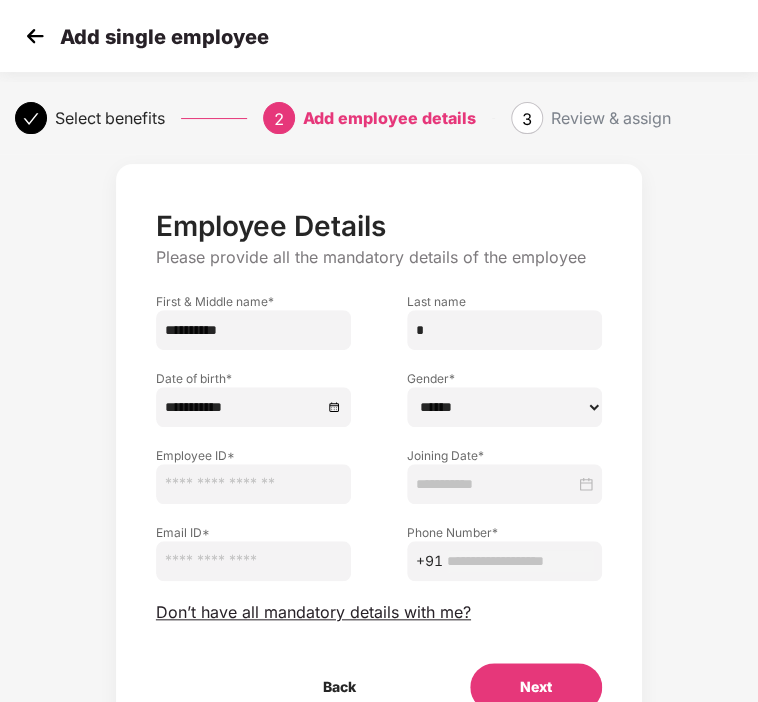 select on "******" 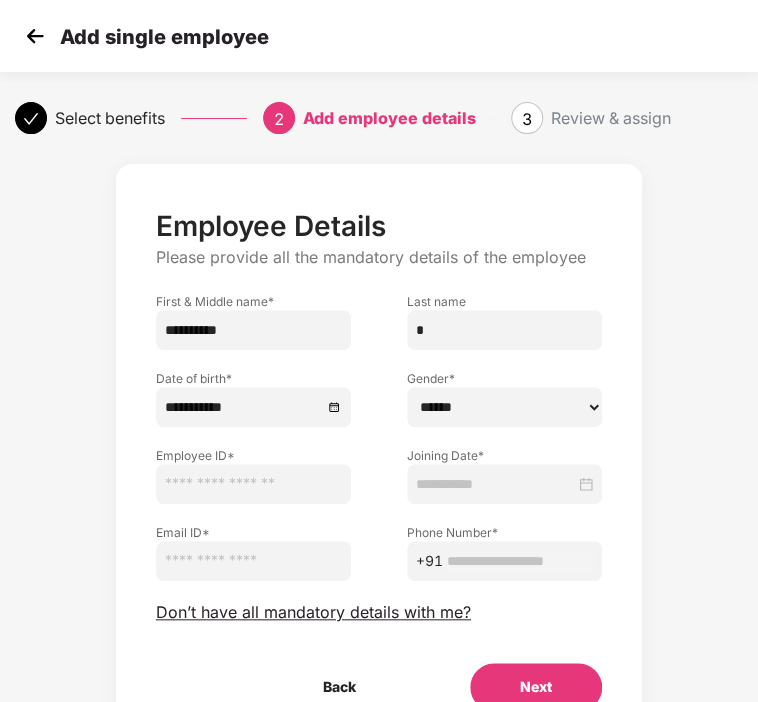 click on "****** **** ******" at bounding box center [504, 407] 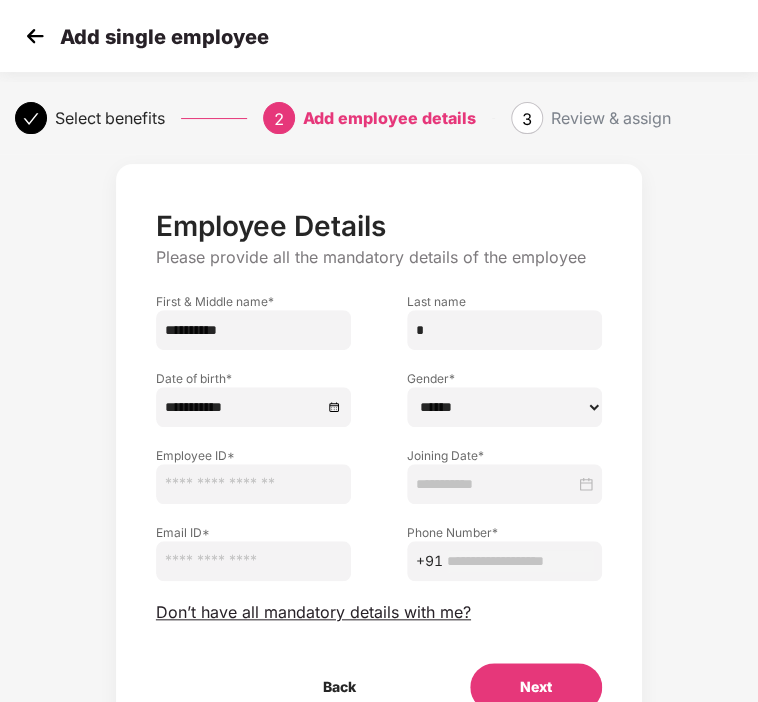 paste on "*********" 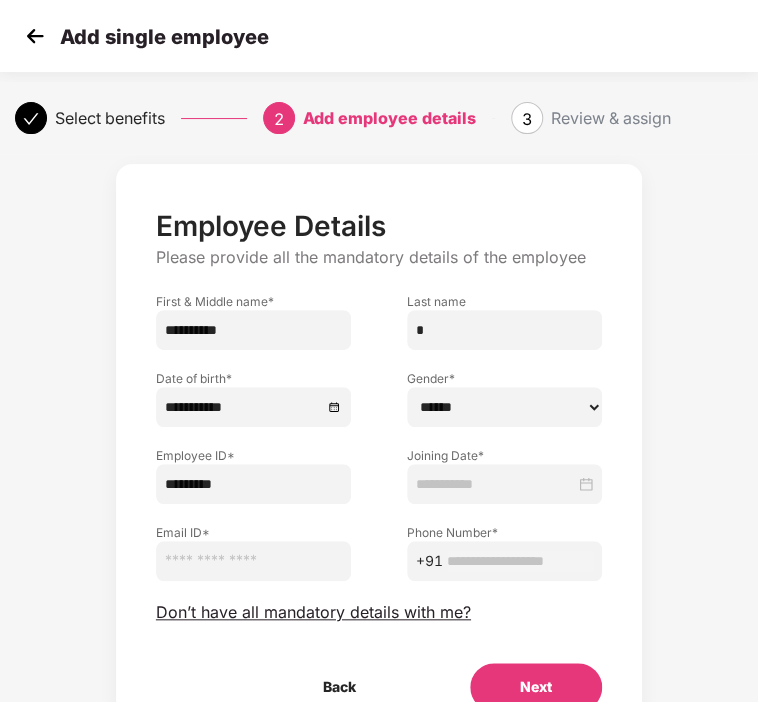 type on "*********" 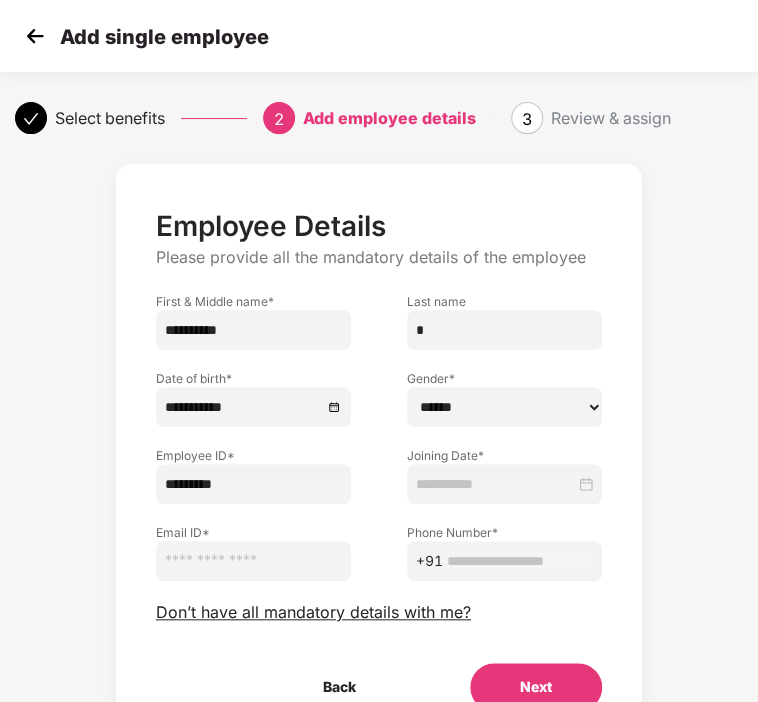 click at bounding box center (495, 484) 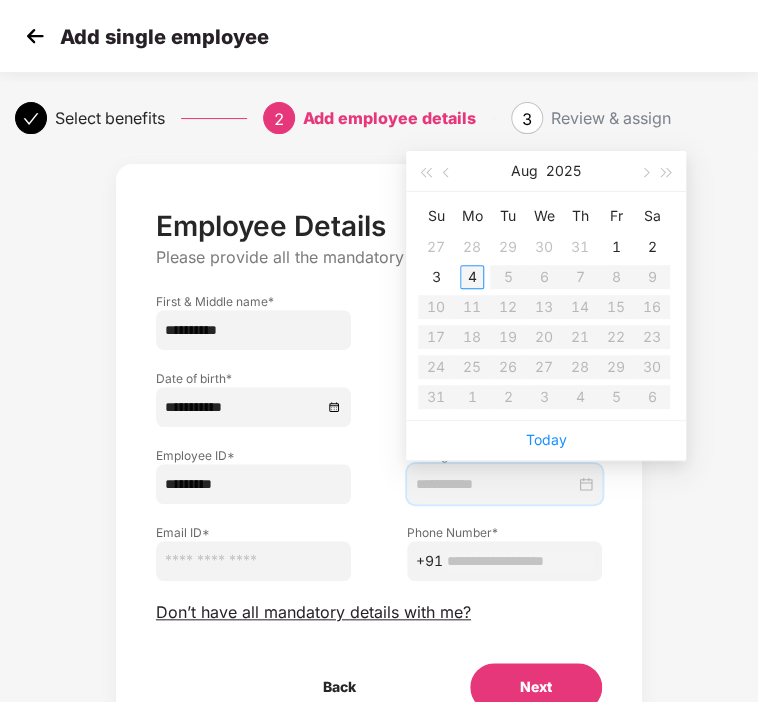 type on "**********" 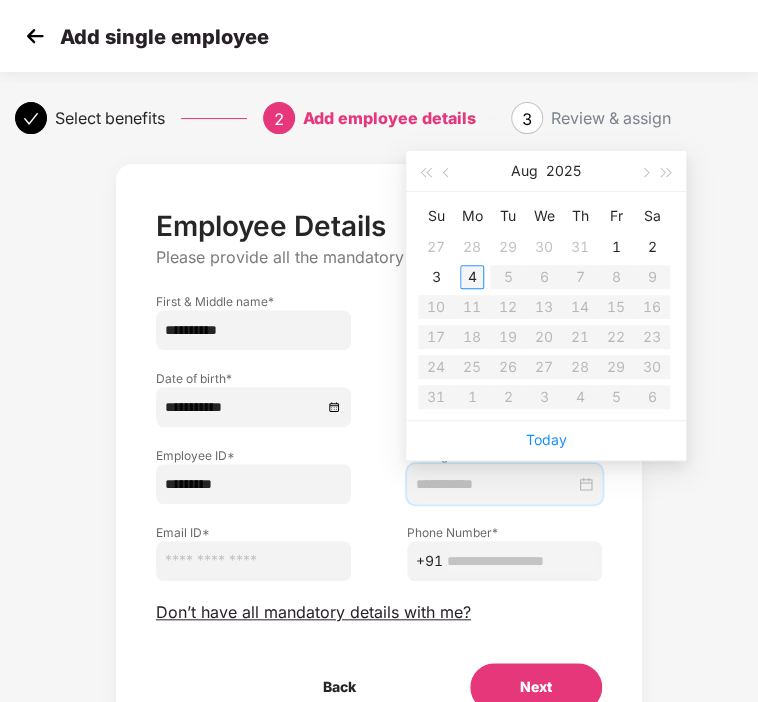 click on "4" at bounding box center [472, 277] 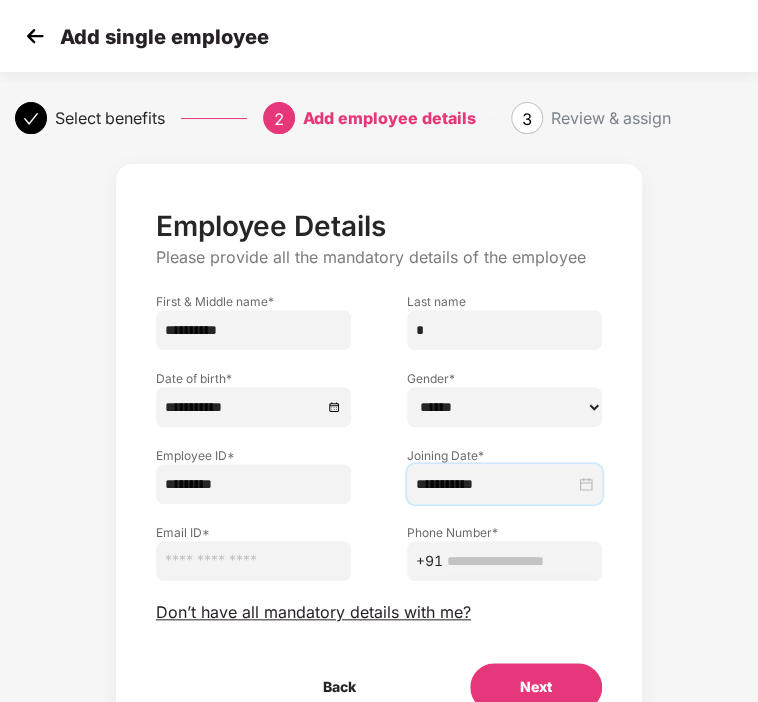 click at bounding box center [253, 561] 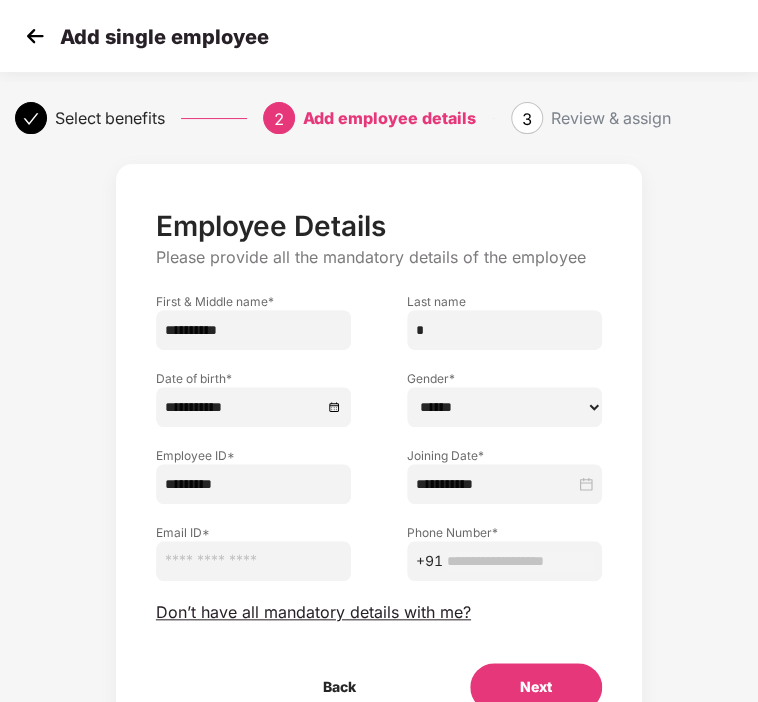paste on "**********" 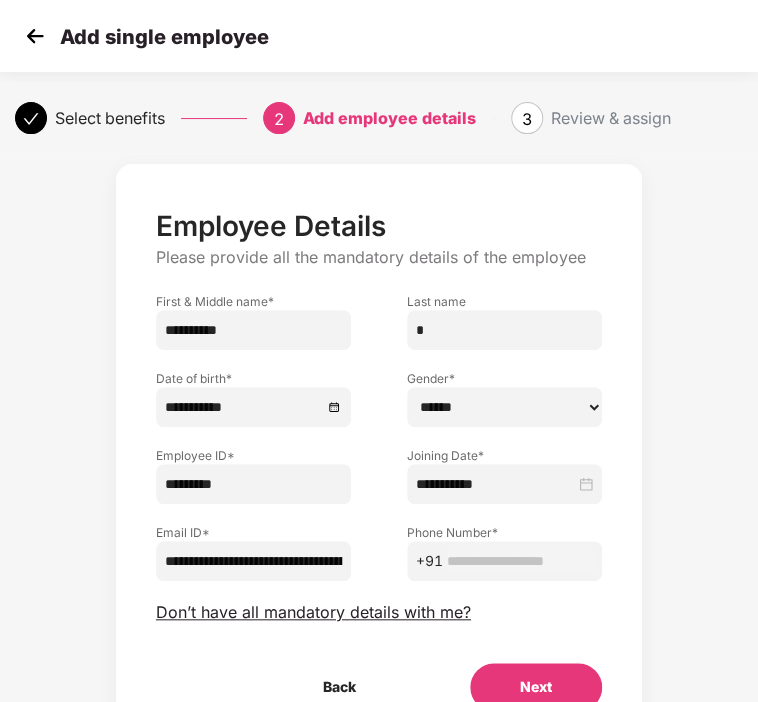 type on "**********" 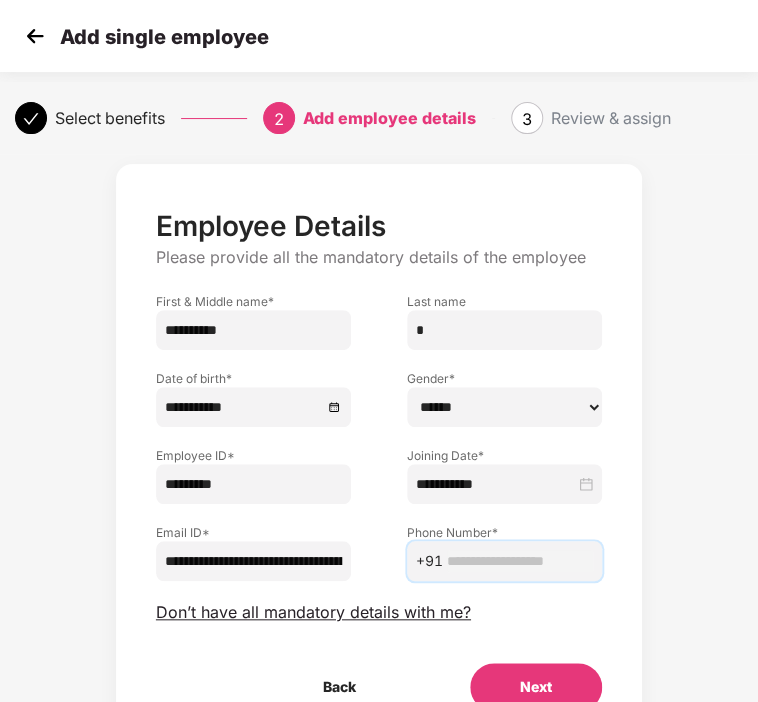 click at bounding box center [520, 561] 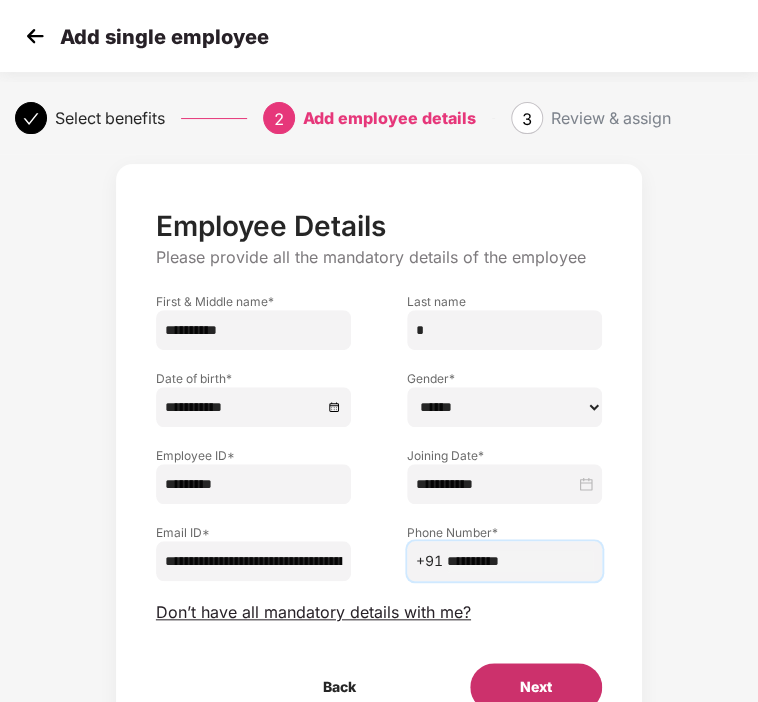 type on "**********" 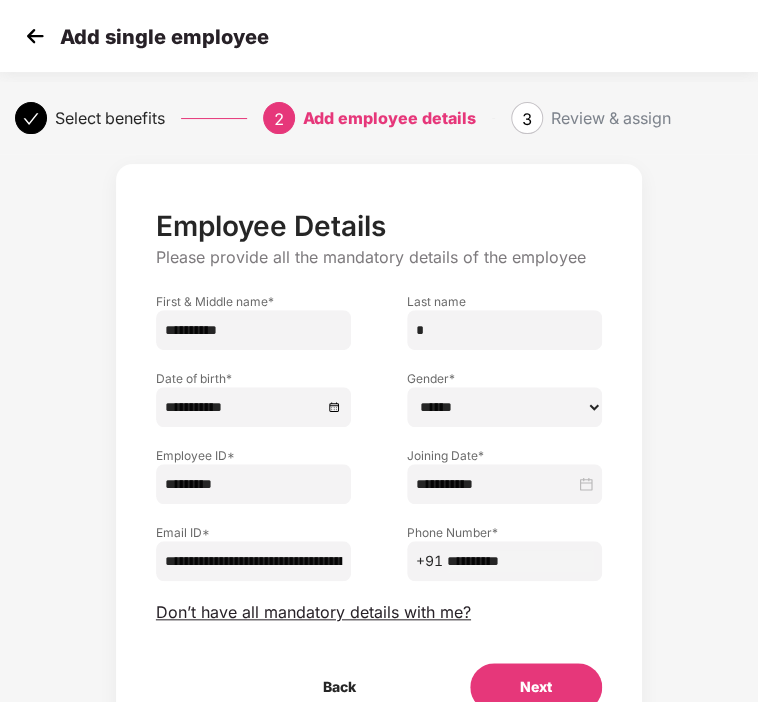 click on "Next" at bounding box center [536, 687] 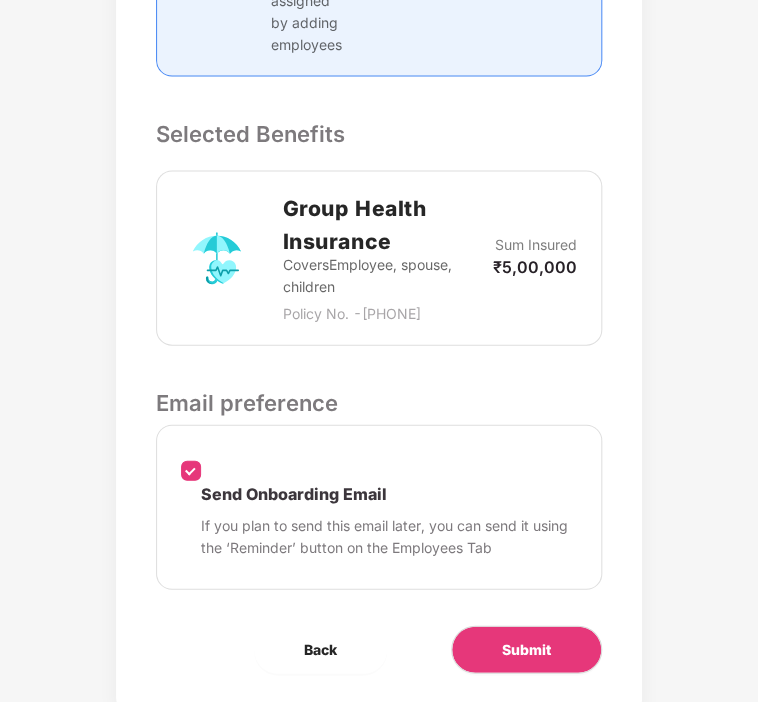 scroll, scrollTop: 1007, scrollLeft: 0, axis: vertical 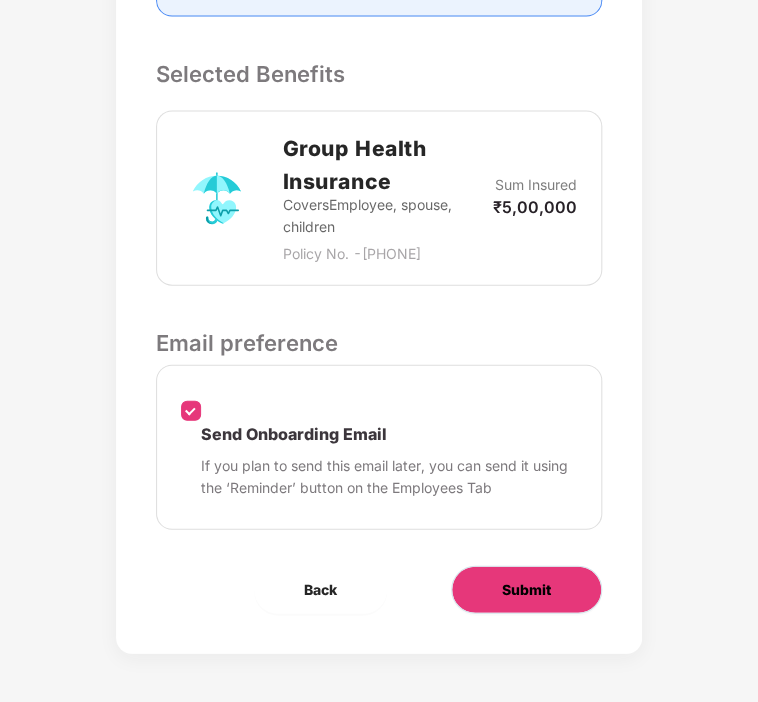 click on "Submit" at bounding box center (526, 590) 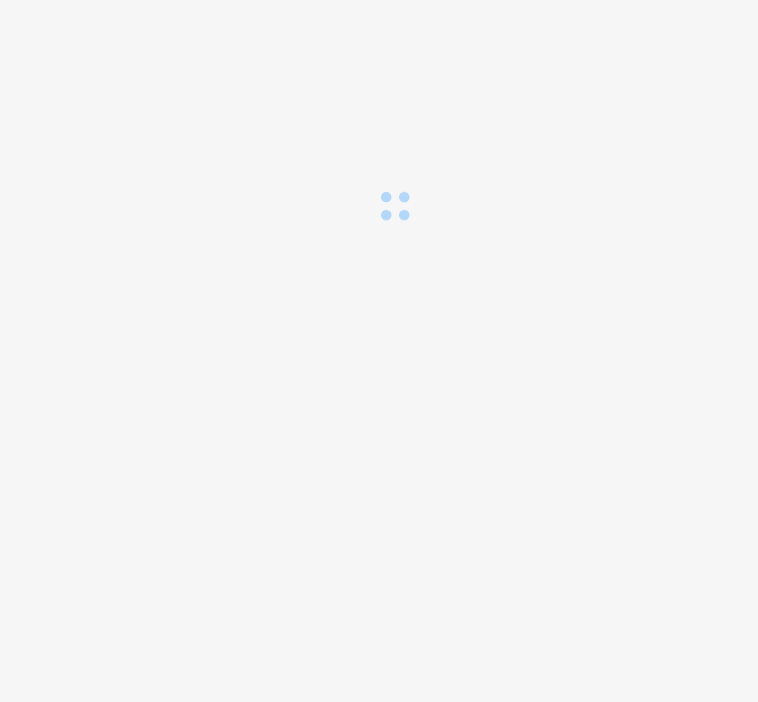 scroll, scrollTop: 0, scrollLeft: 0, axis: both 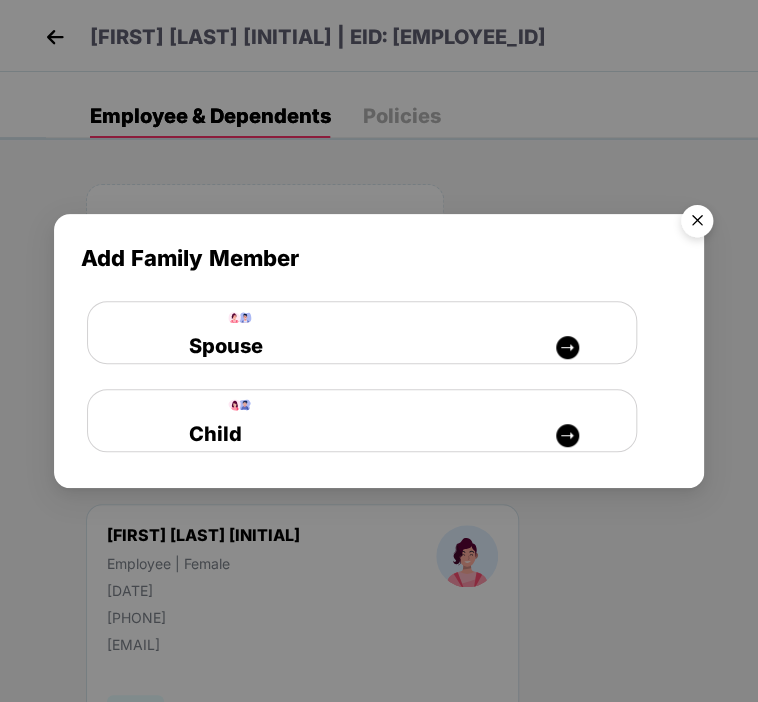 click at bounding box center (697, 224) 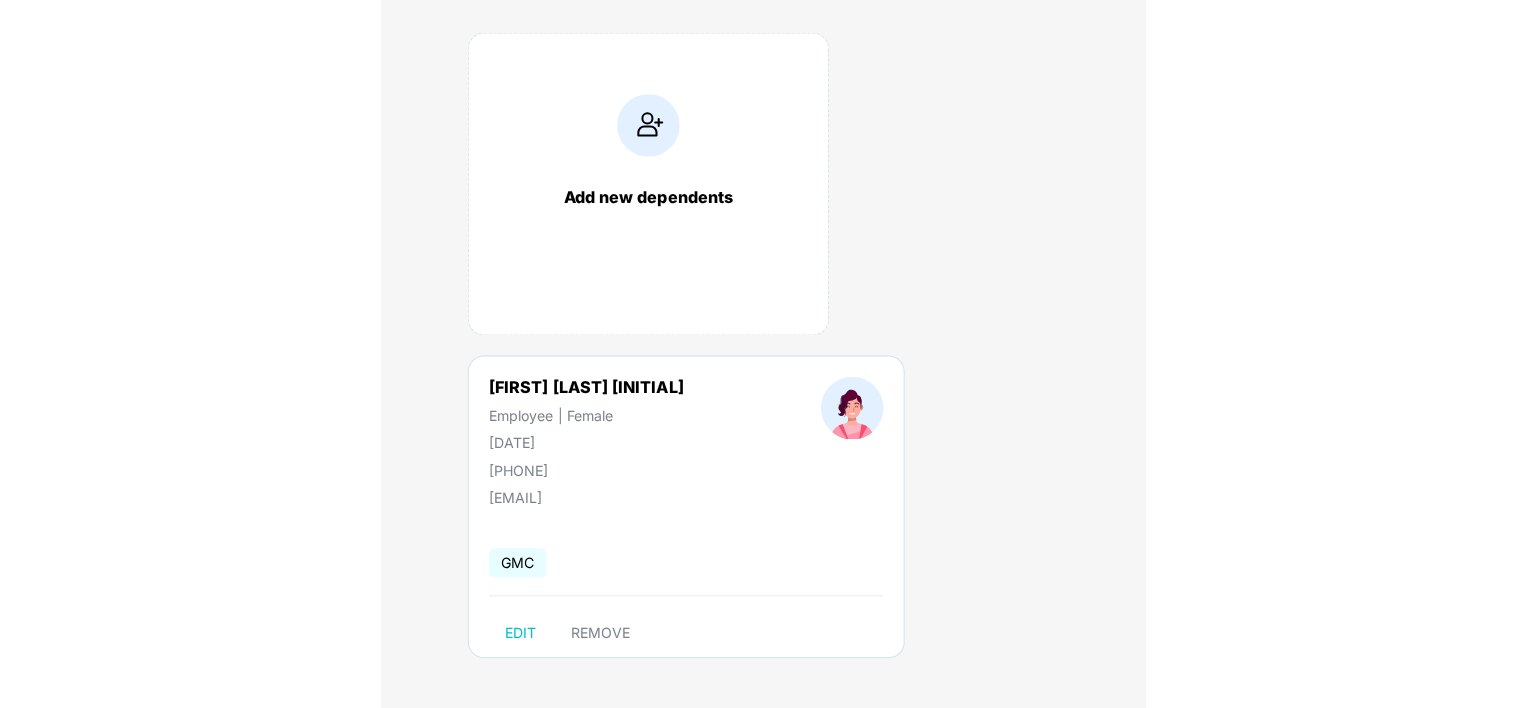 scroll, scrollTop: 0, scrollLeft: 0, axis: both 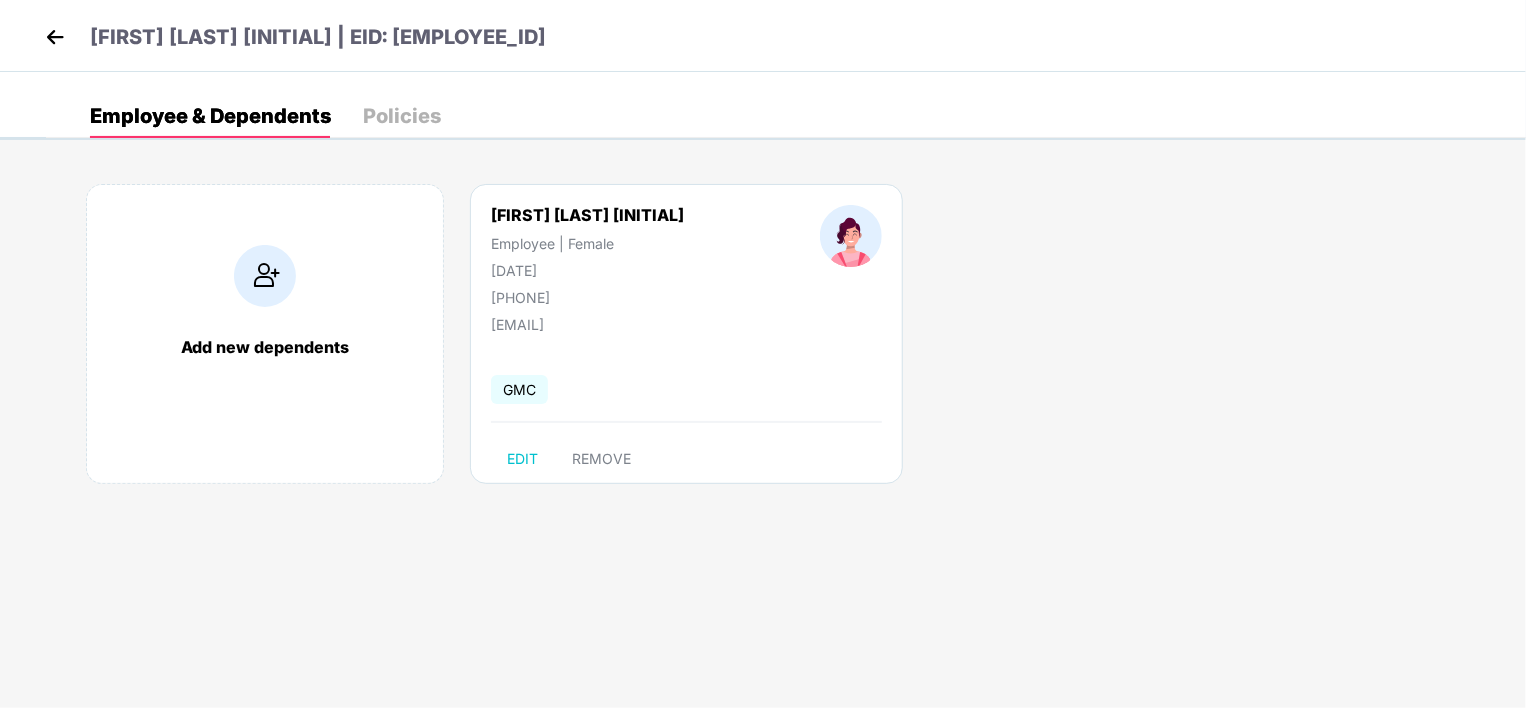 click at bounding box center (55, 37) 